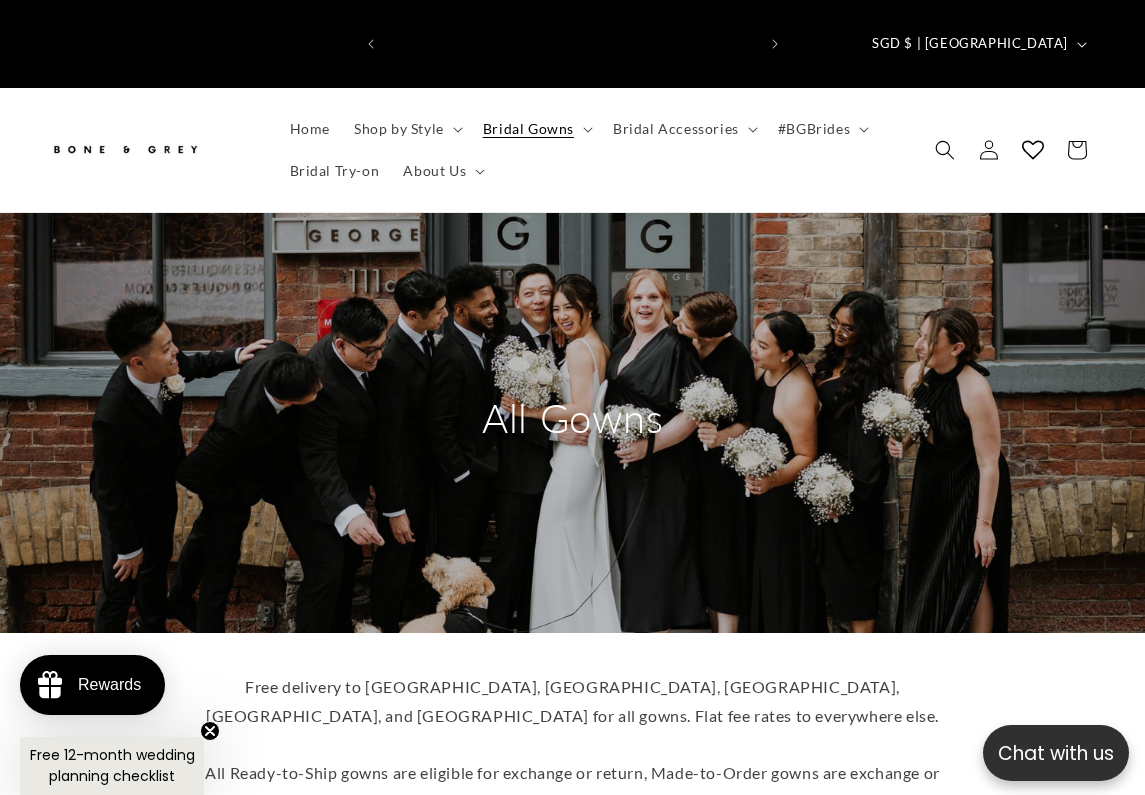 scroll, scrollTop: 941, scrollLeft: 2, axis: both 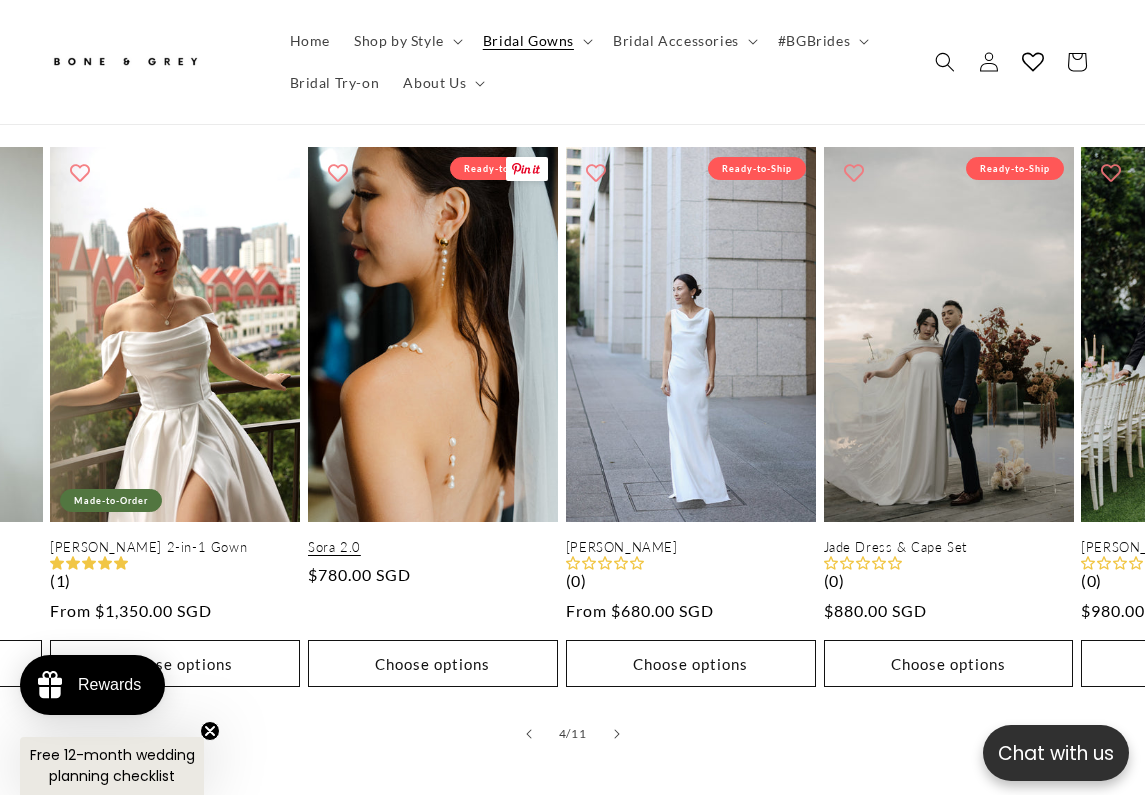 click on "Sora 2.0" at bounding box center (433, 547) 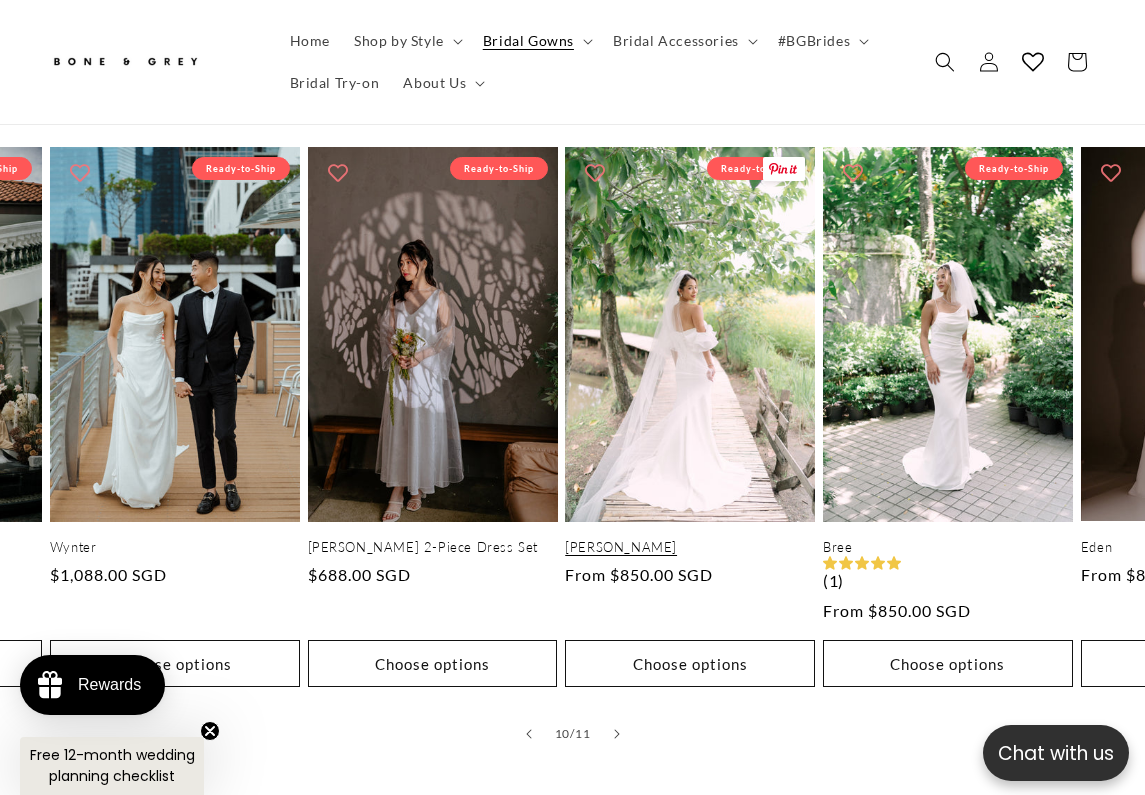 scroll, scrollTop: 0, scrollLeft: 2564, axis: horizontal 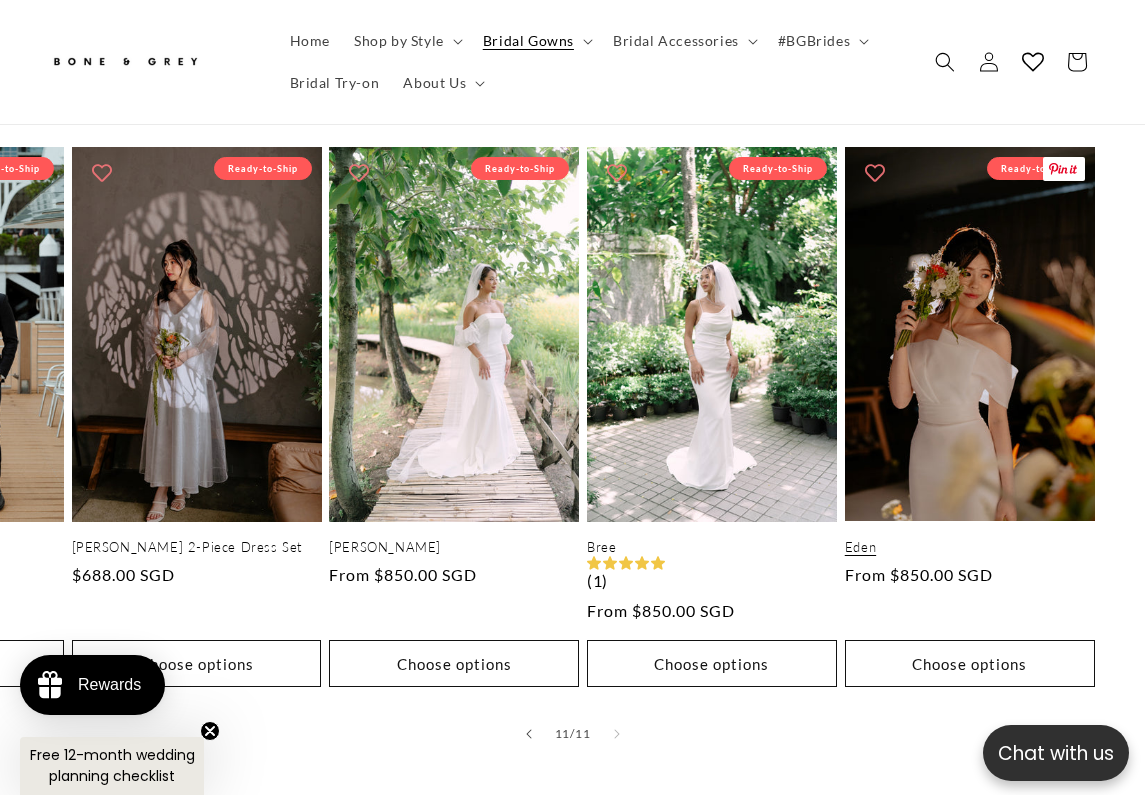 click on "Eden" at bounding box center (970, 547) 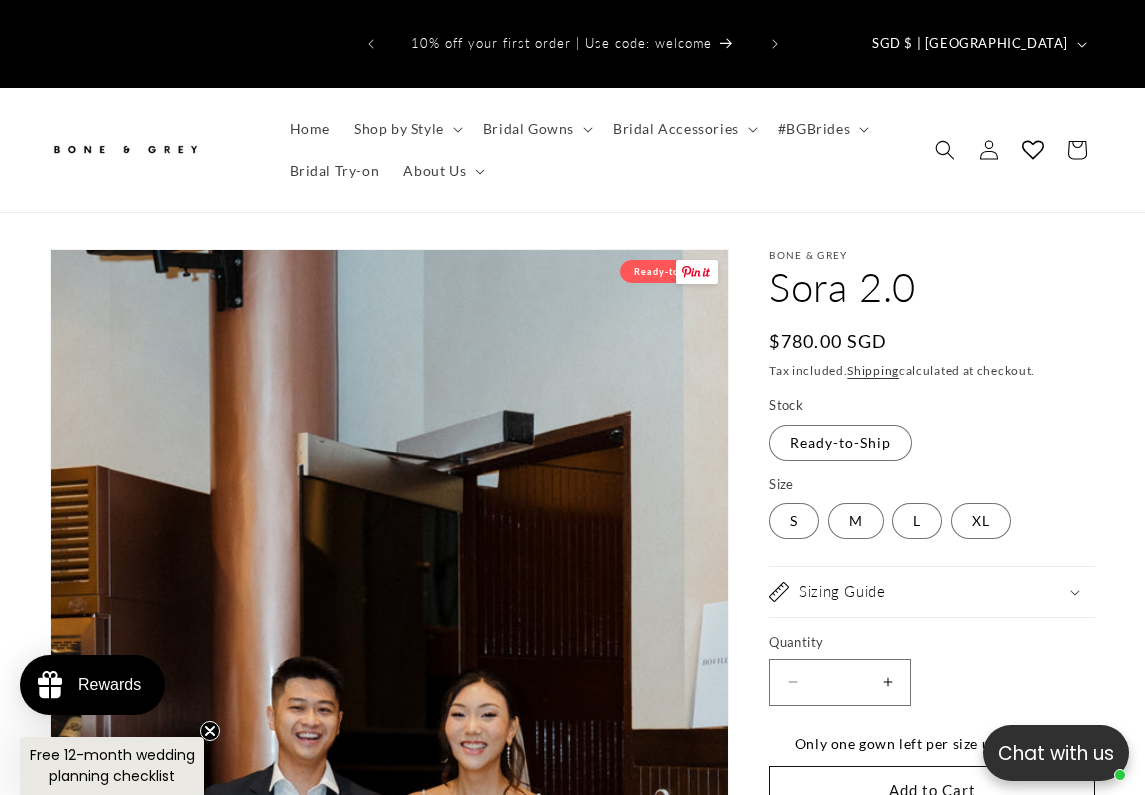 scroll, scrollTop: 955, scrollLeft: 0, axis: vertical 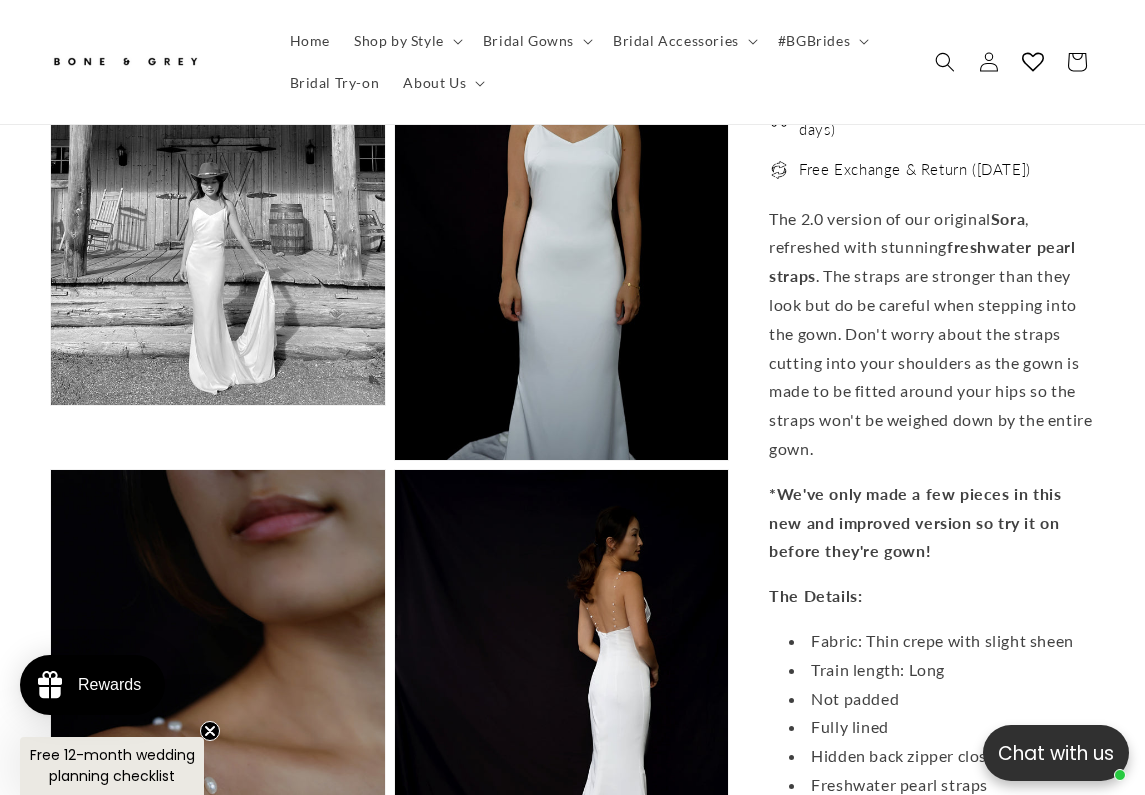 click on "Open media 11 in modal" at bounding box center [395, 460] 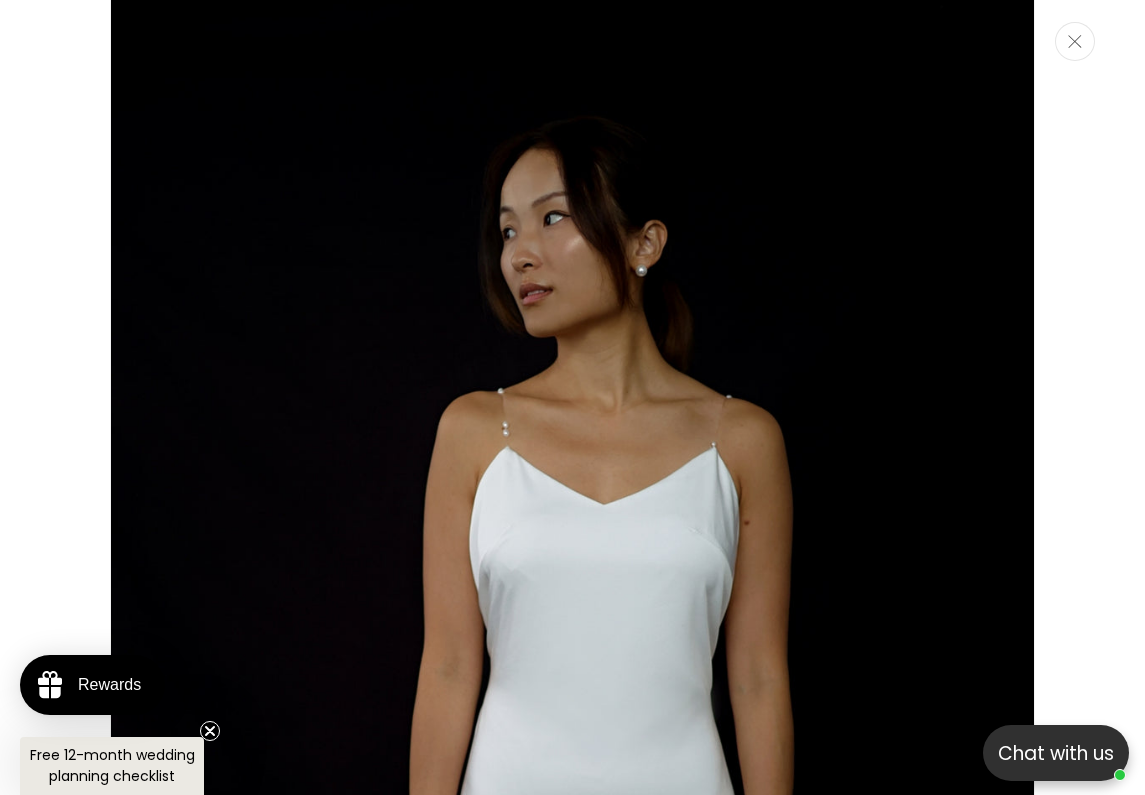 click at bounding box center (1075, 41) 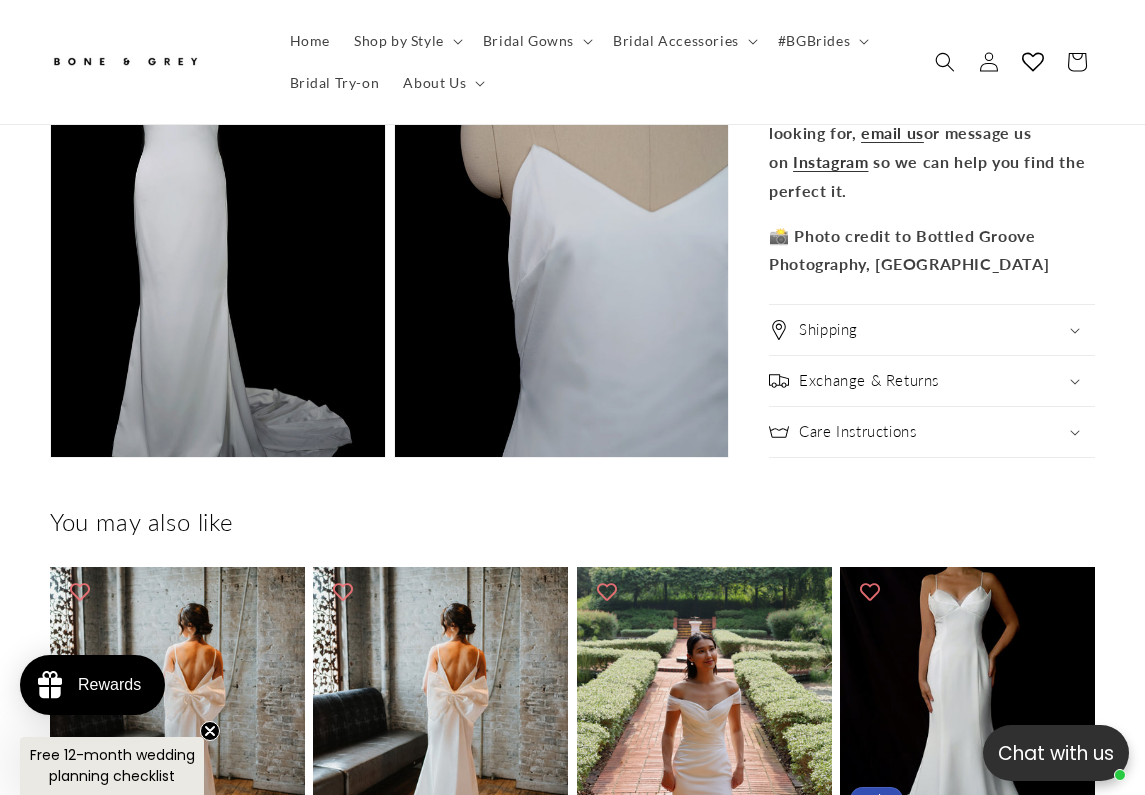 scroll, scrollTop: 4965, scrollLeft: 0, axis: vertical 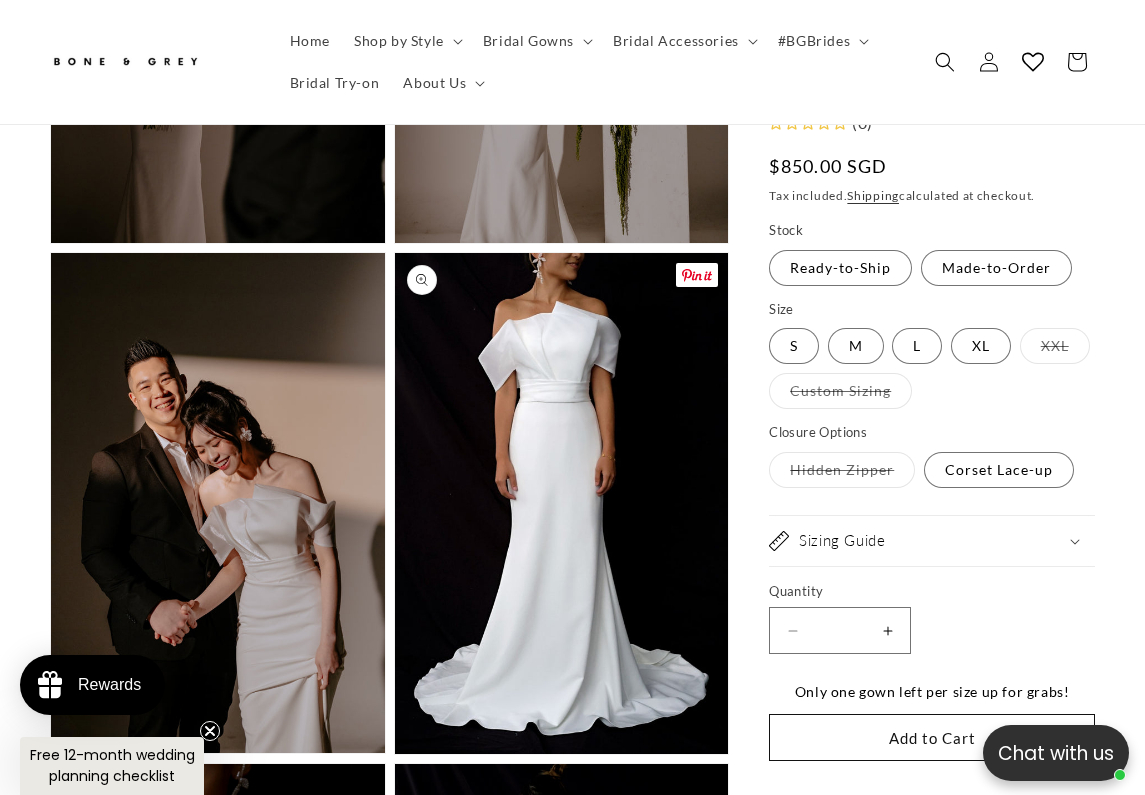 click on "Open media 7 in modal" at bounding box center [395, 754] 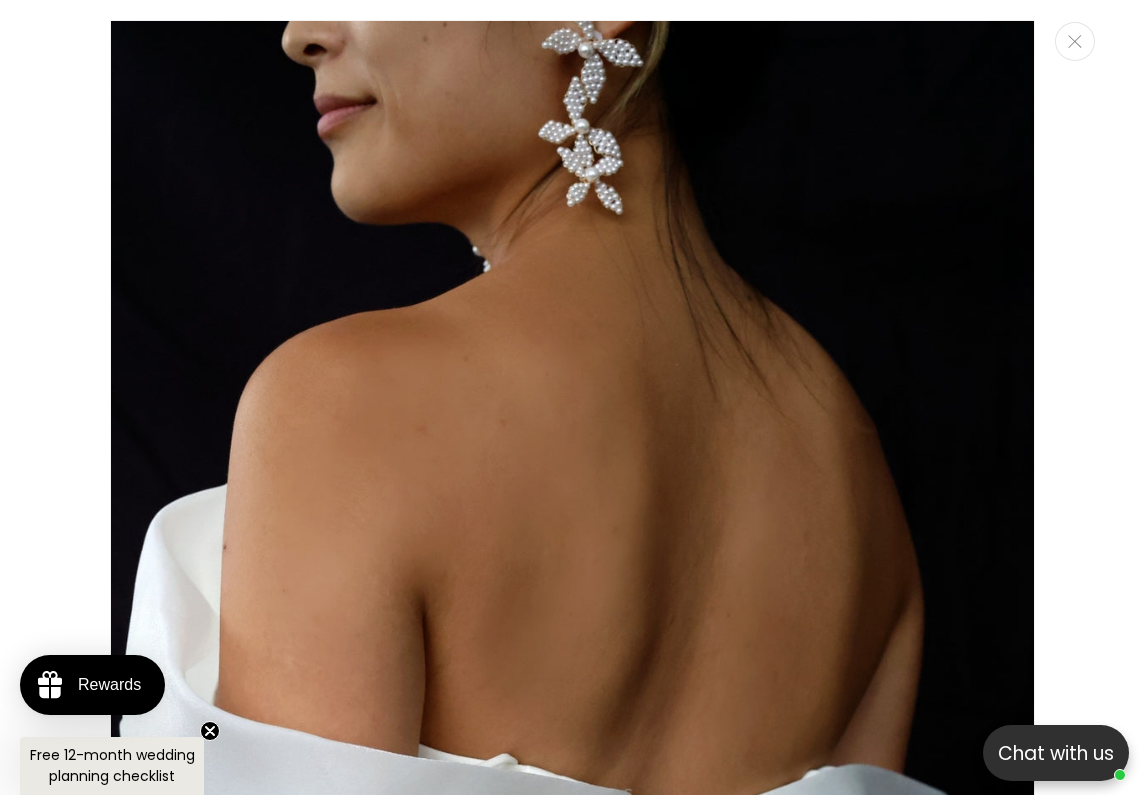 scroll, scrollTop: 8429, scrollLeft: 0, axis: vertical 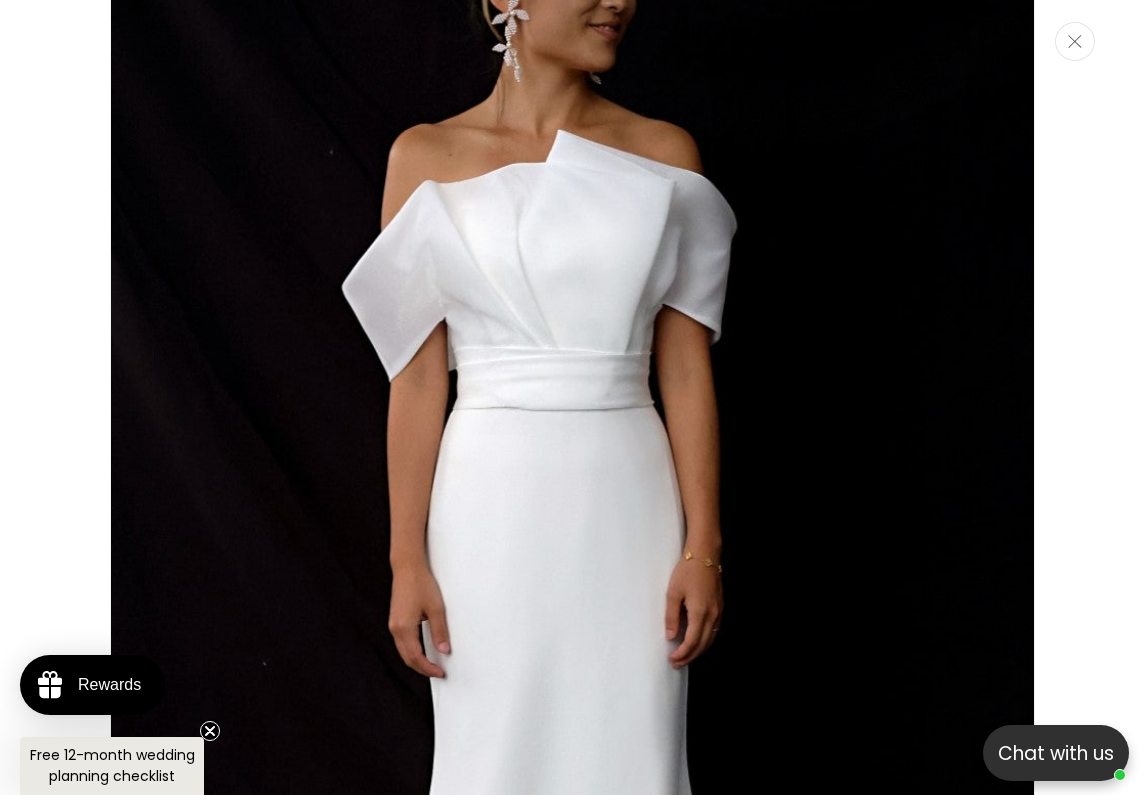 click at bounding box center [1075, 41] 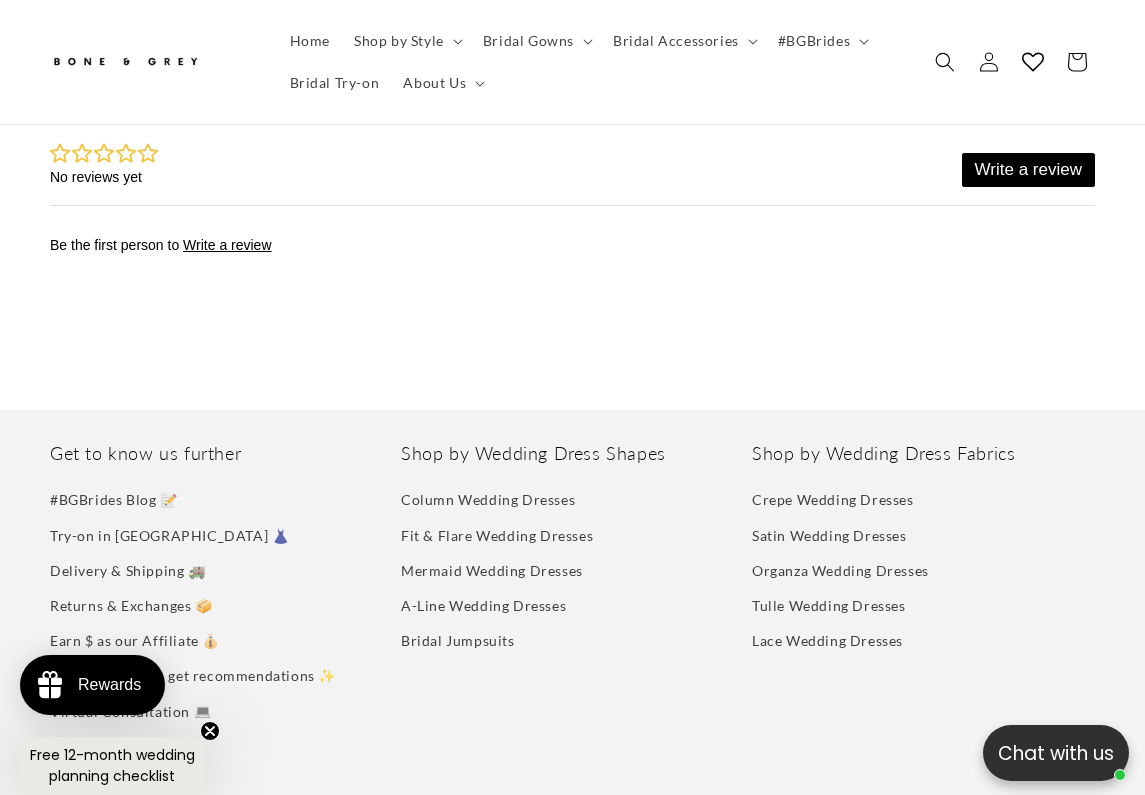 scroll, scrollTop: 6089, scrollLeft: 0, axis: vertical 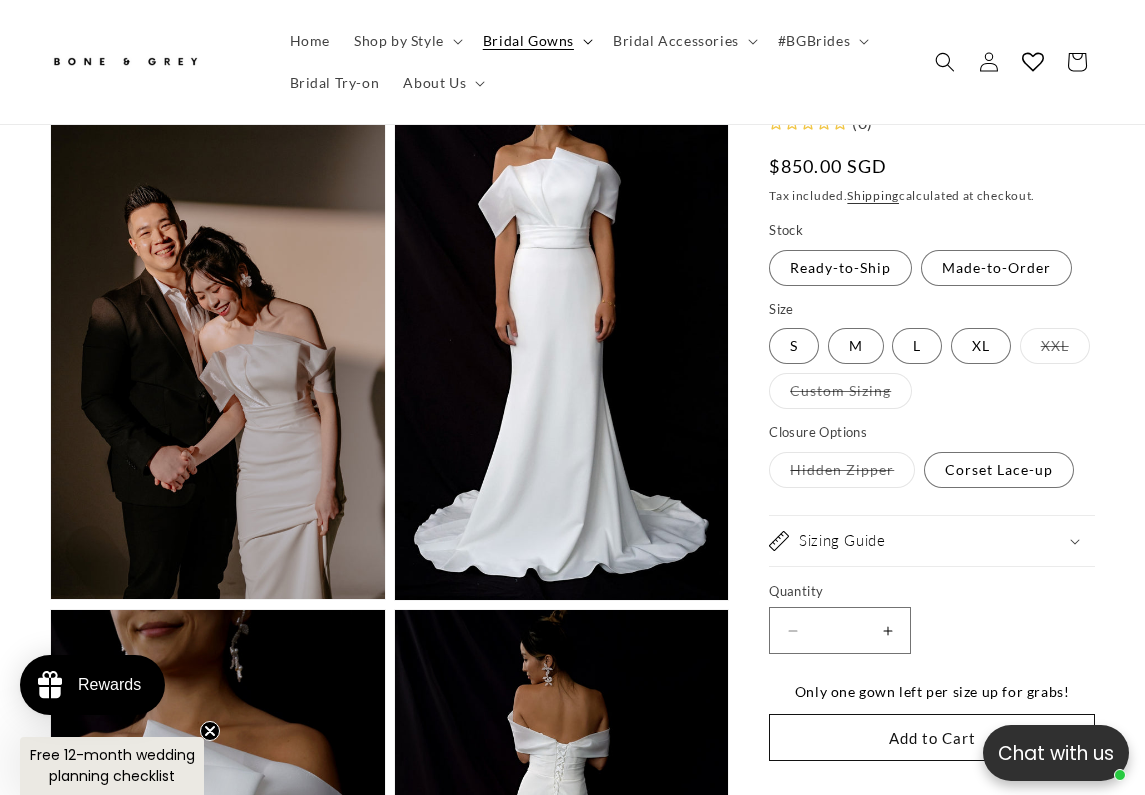 click on "Bridal Gowns" at bounding box center (528, 41) 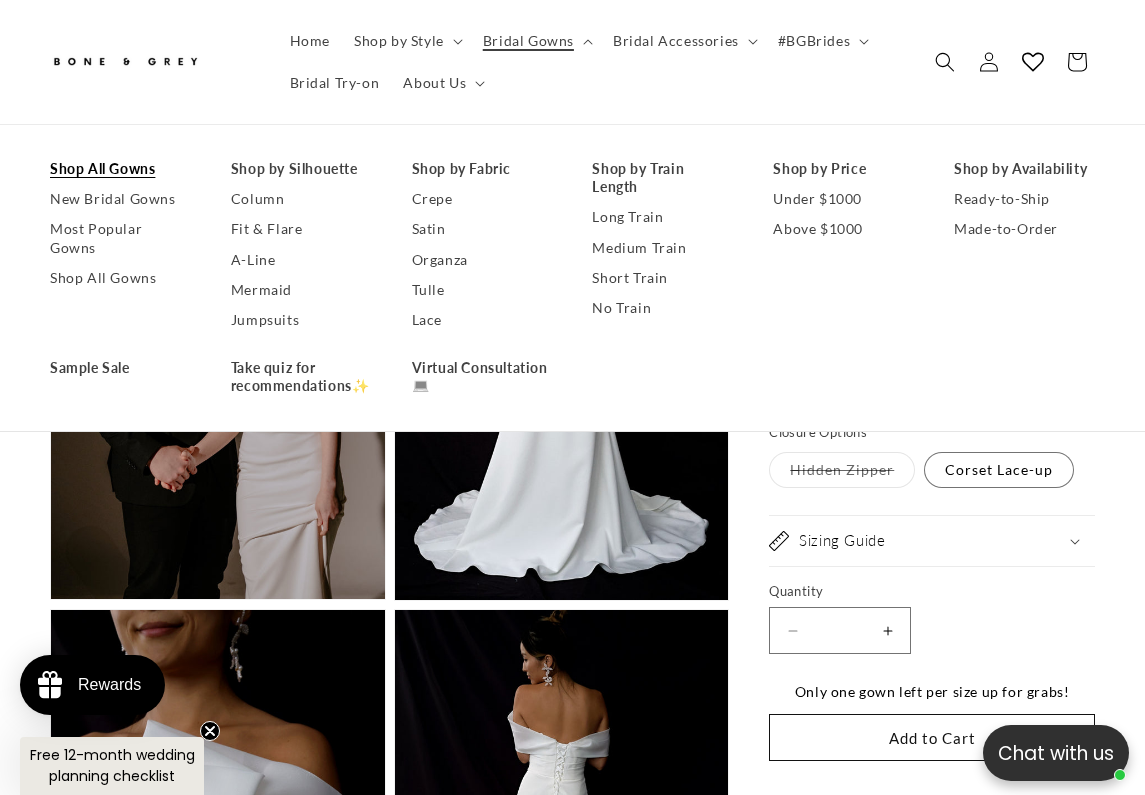 click on "Shop All Gowns" at bounding box center (120, 169) 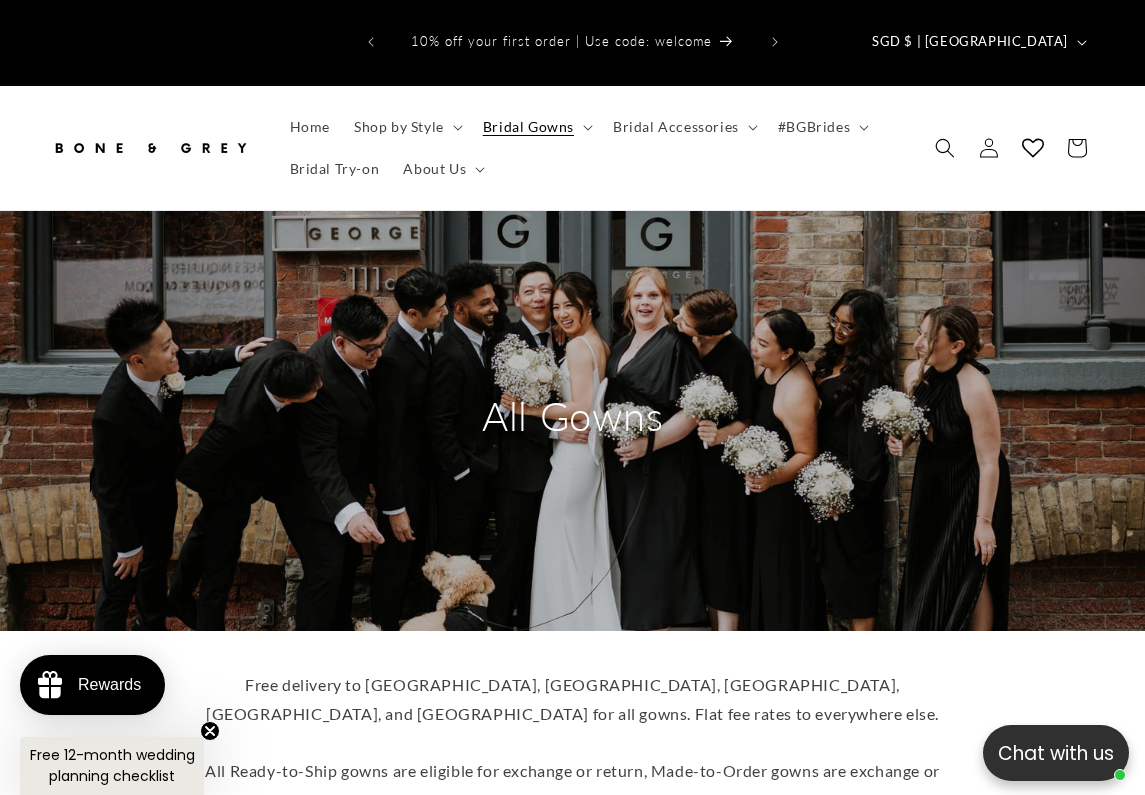 scroll, scrollTop: 998, scrollLeft: 0, axis: vertical 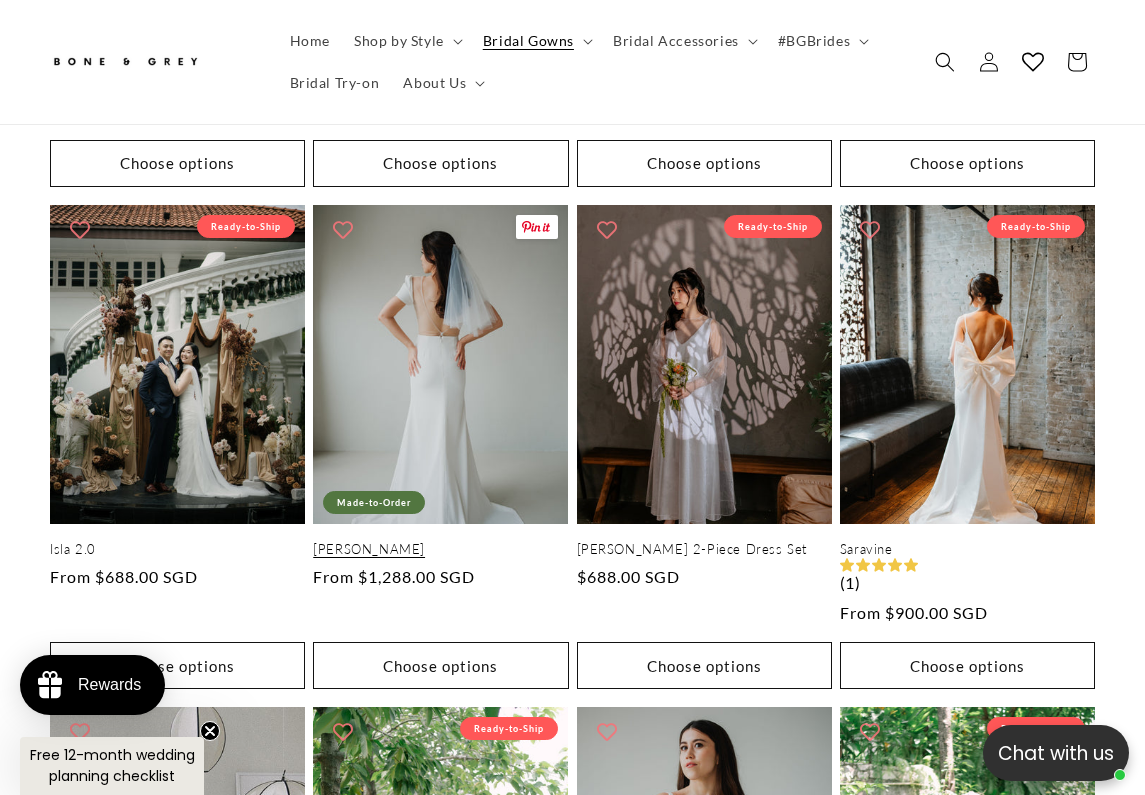 click on "Yvette" 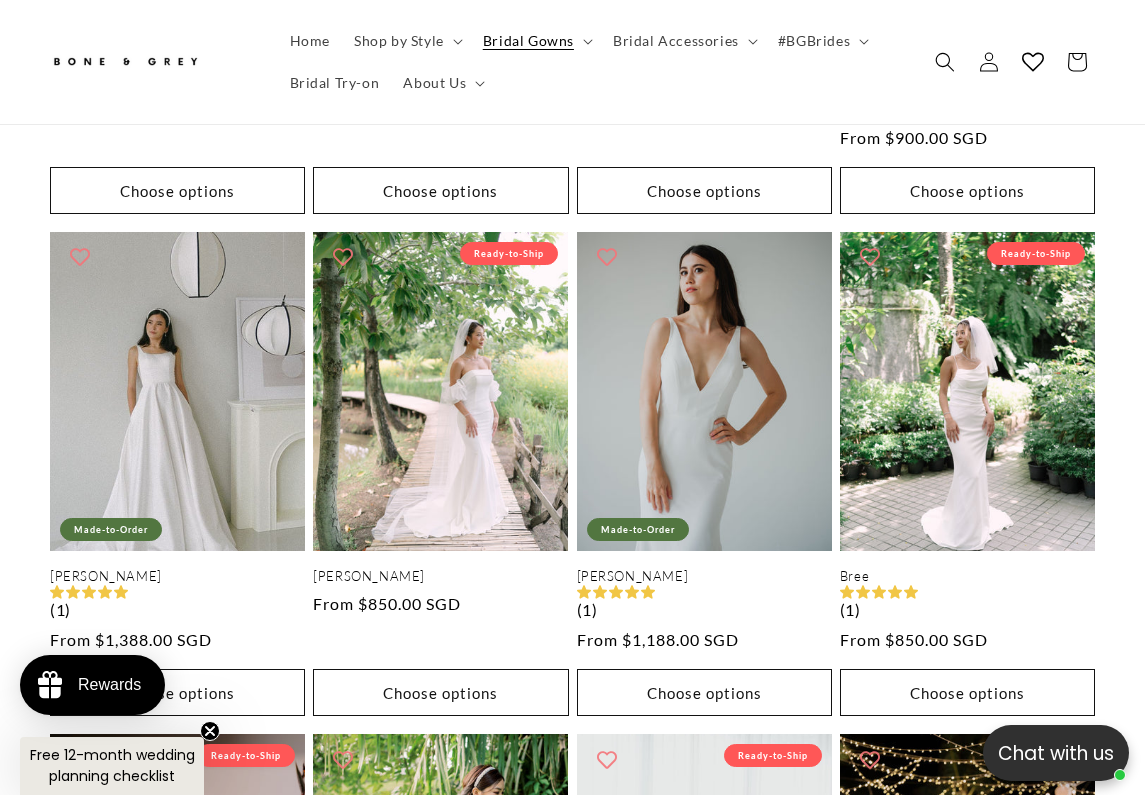 scroll, scrollTop: 2645, scrollLeft: 0, axis: vertical 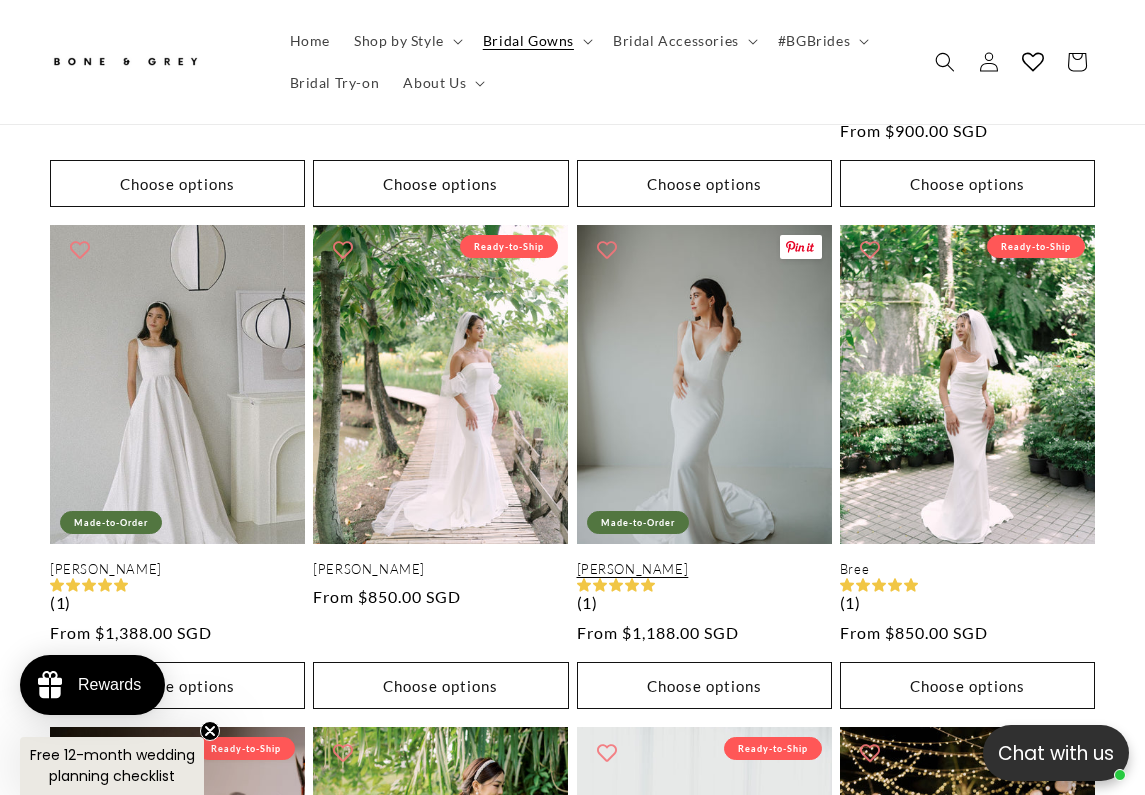 click on "Michelle" 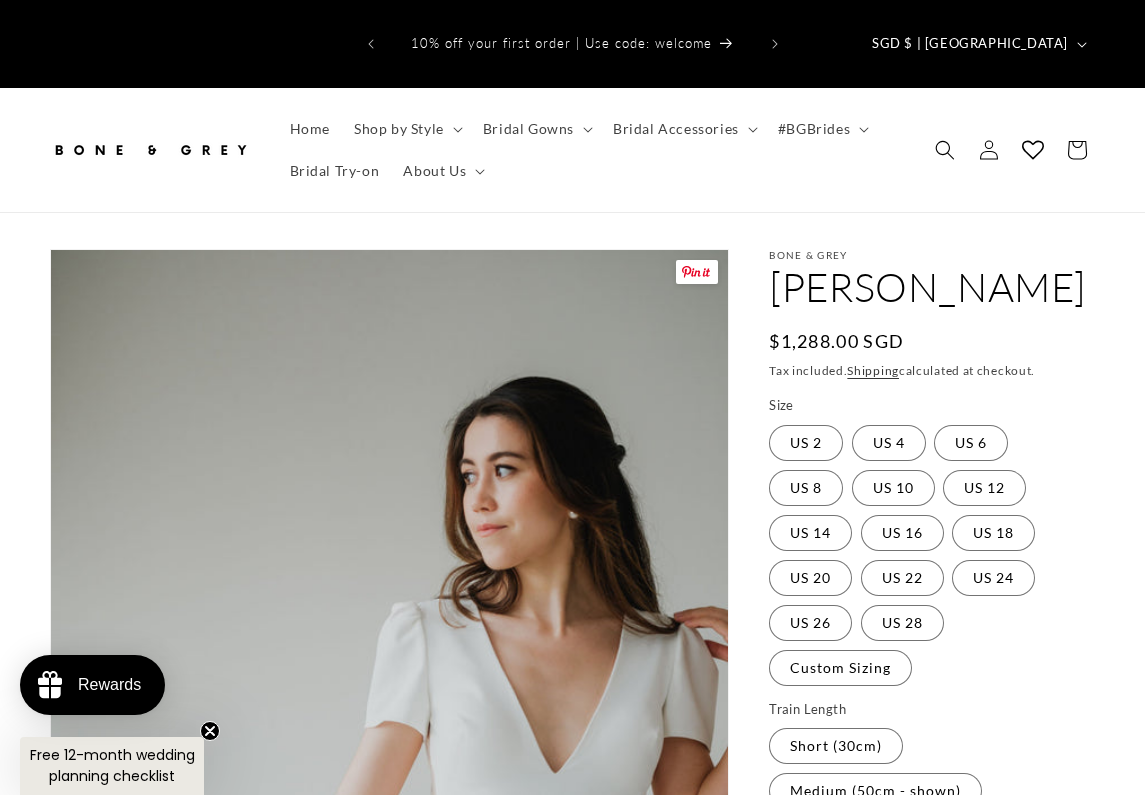 scroll, scrollTop: 0, scrollLeft: 0, axis: both 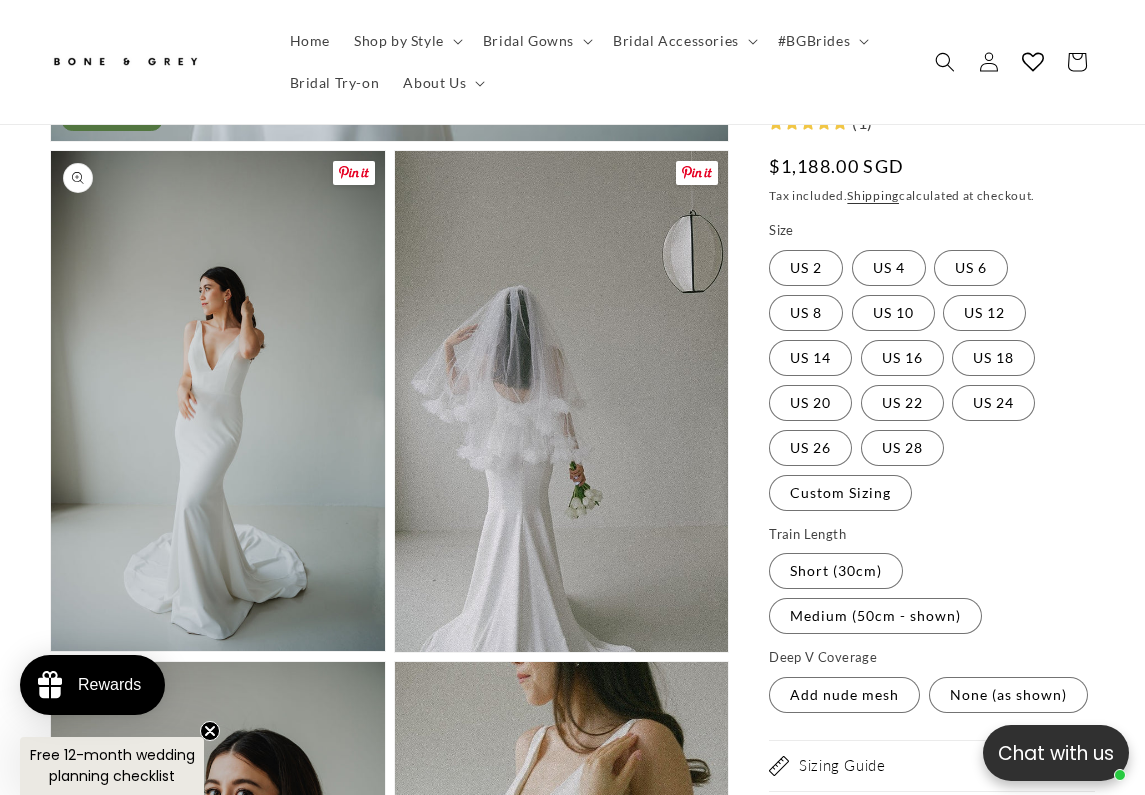 click on "Open media 2 in modal" at bounding box center (51, 651) 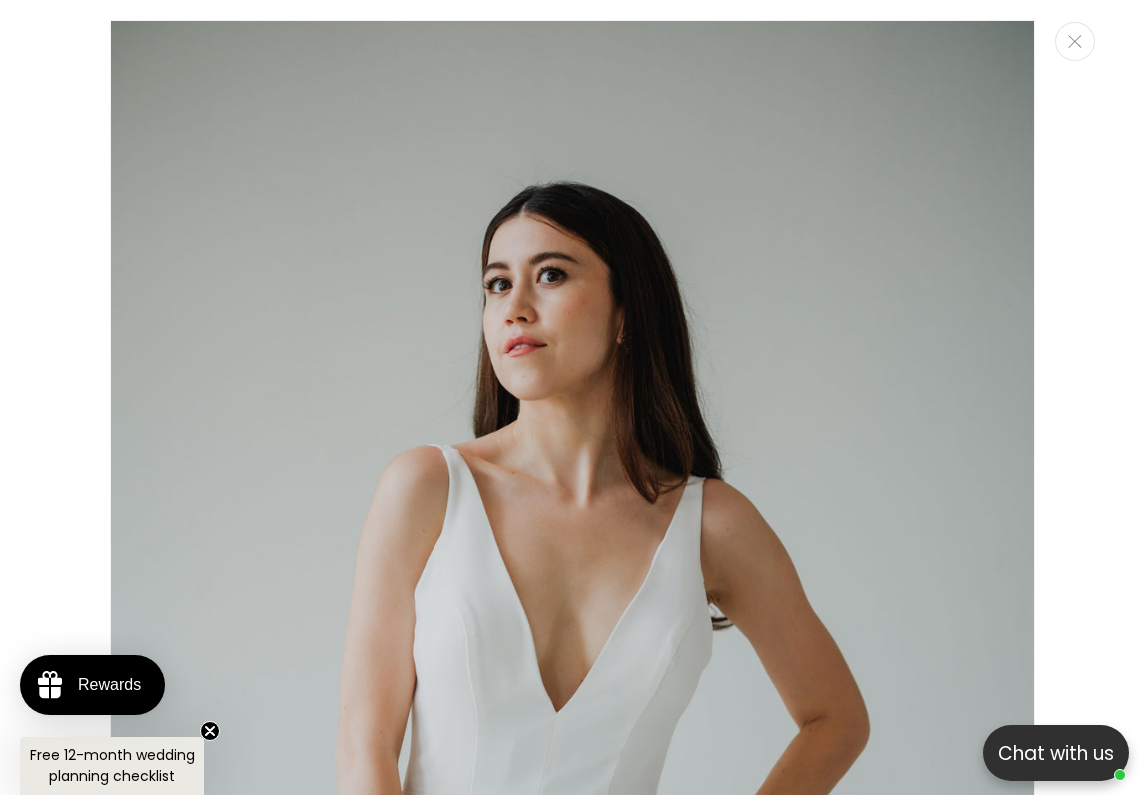 scroll, scrollTop: 1422, scrollLeft: 0, axis: vertical 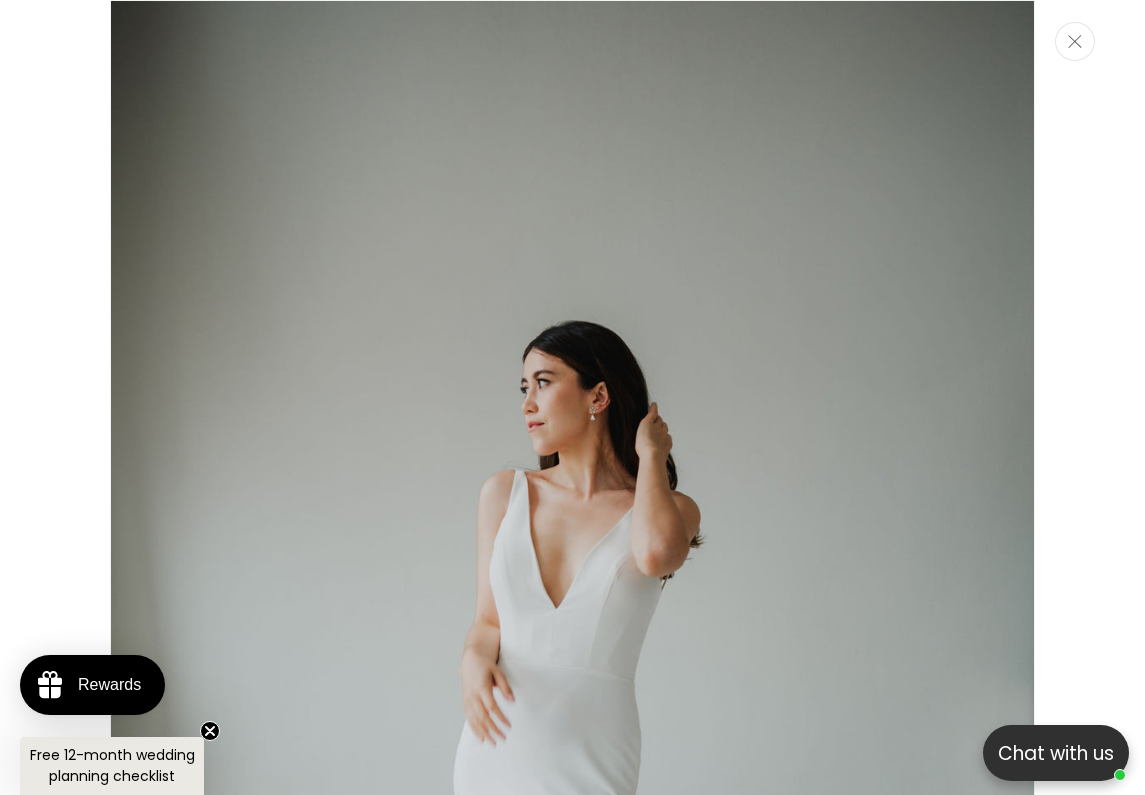 click at bounding box center (1075, 41) 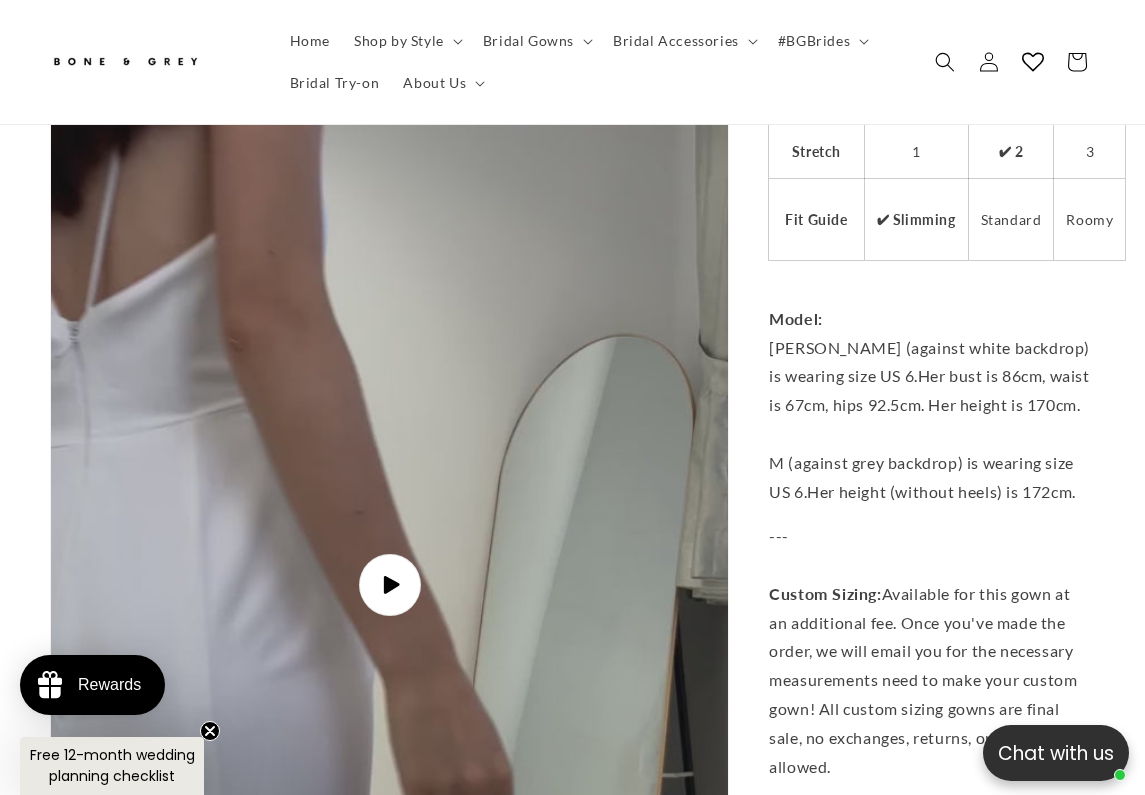 scroll, scrollTop: 4378, scrollLeft: 0, axis: vertical 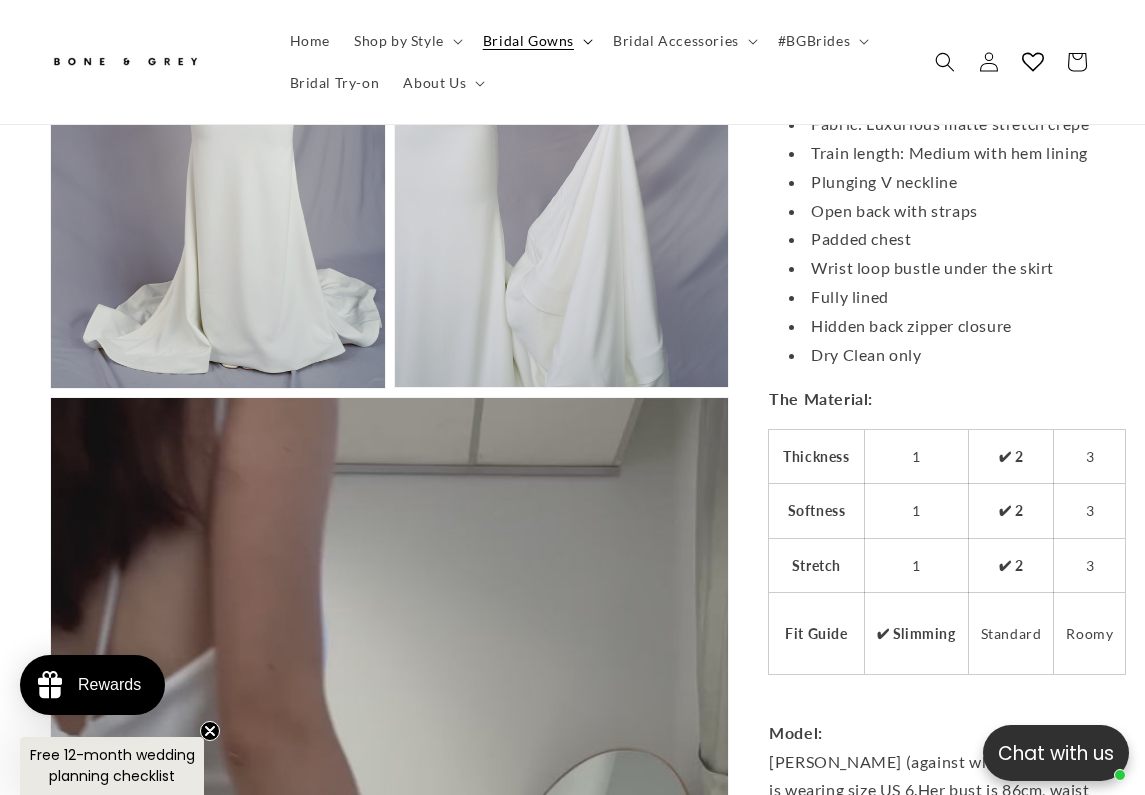 click on "Bridal Gowns" at bounding box center [528, 41] 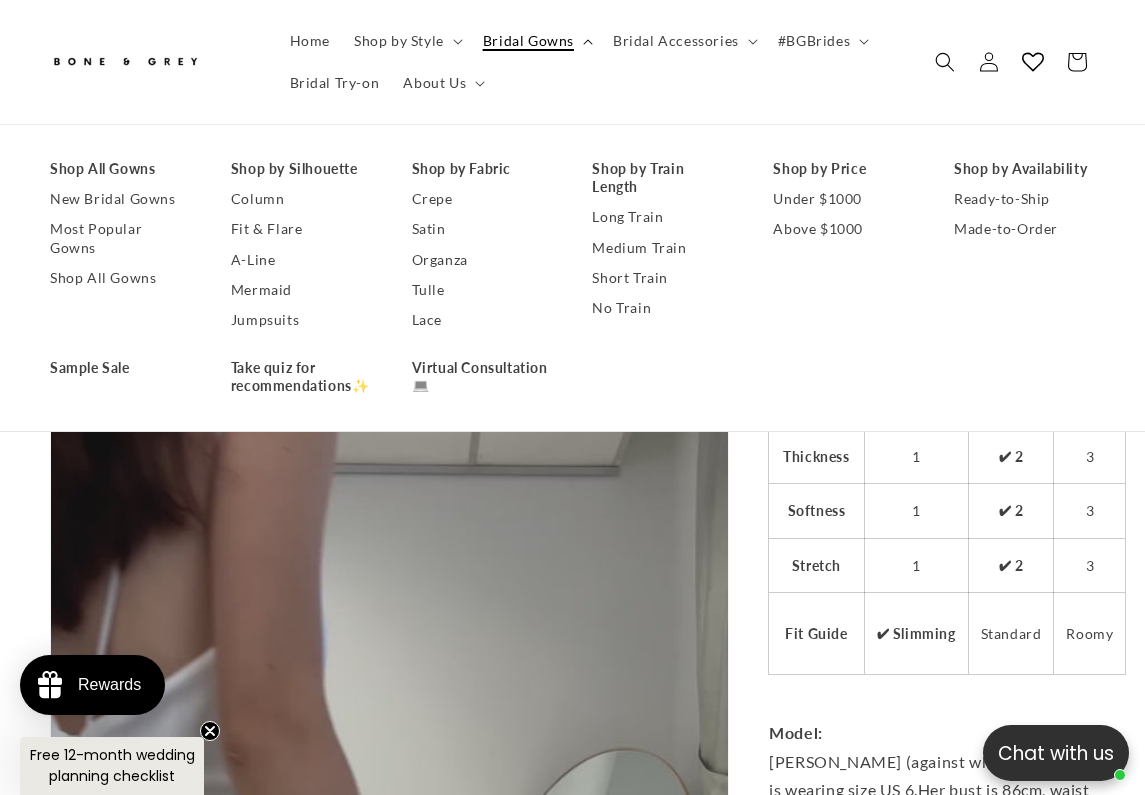 scroll, scrollTop: 0, scrollLeft: 0, axis: both 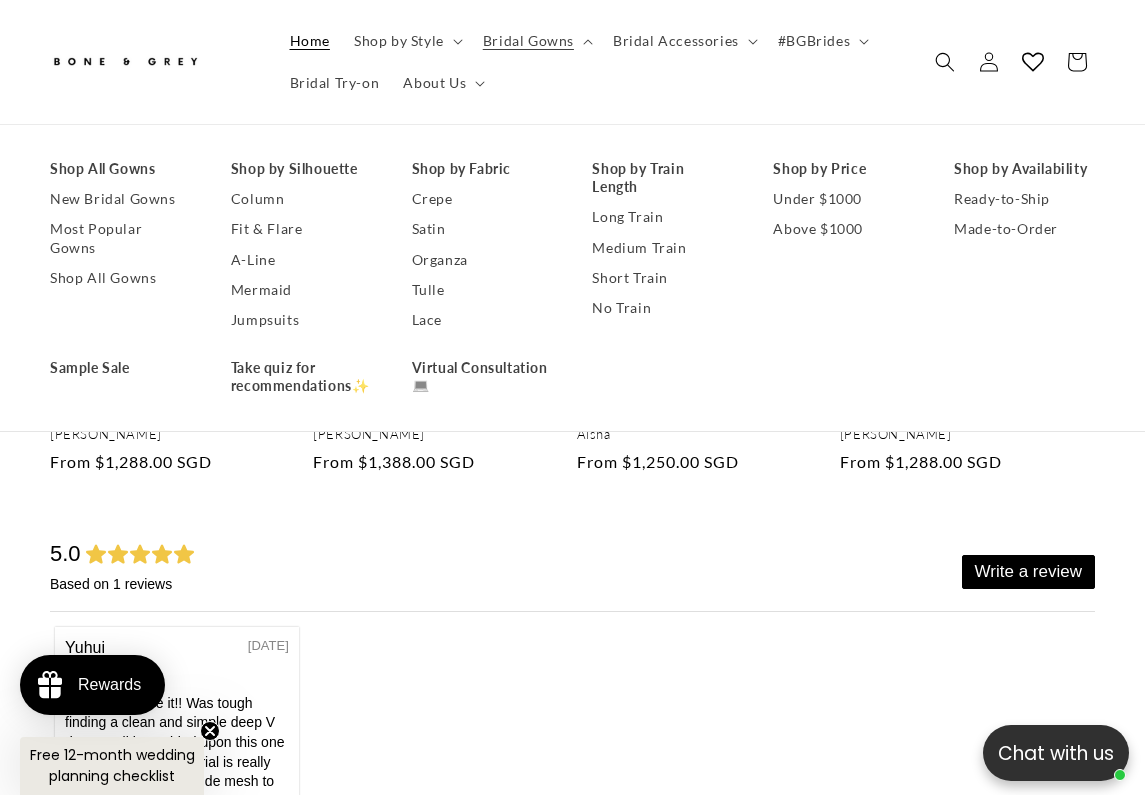 click on "Home" at bounding box center [310, 41] 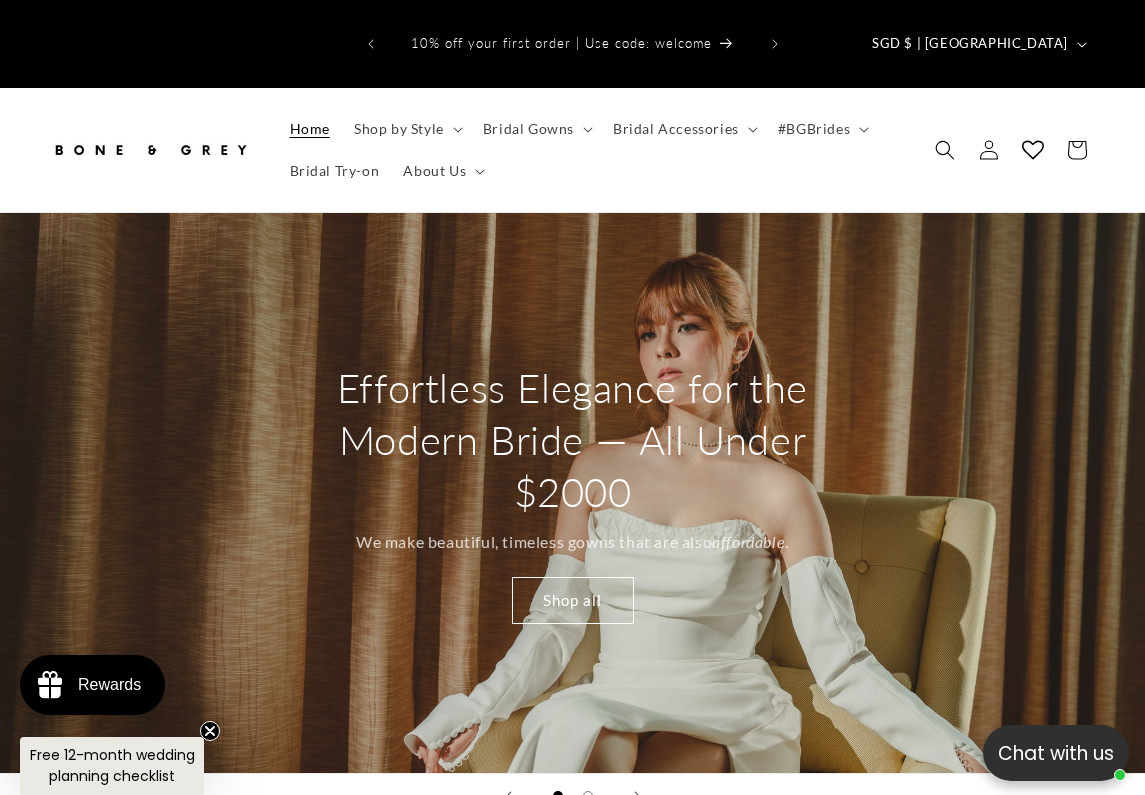 scroll, scrollTop: 0, scrollLeft: 0, axis: both 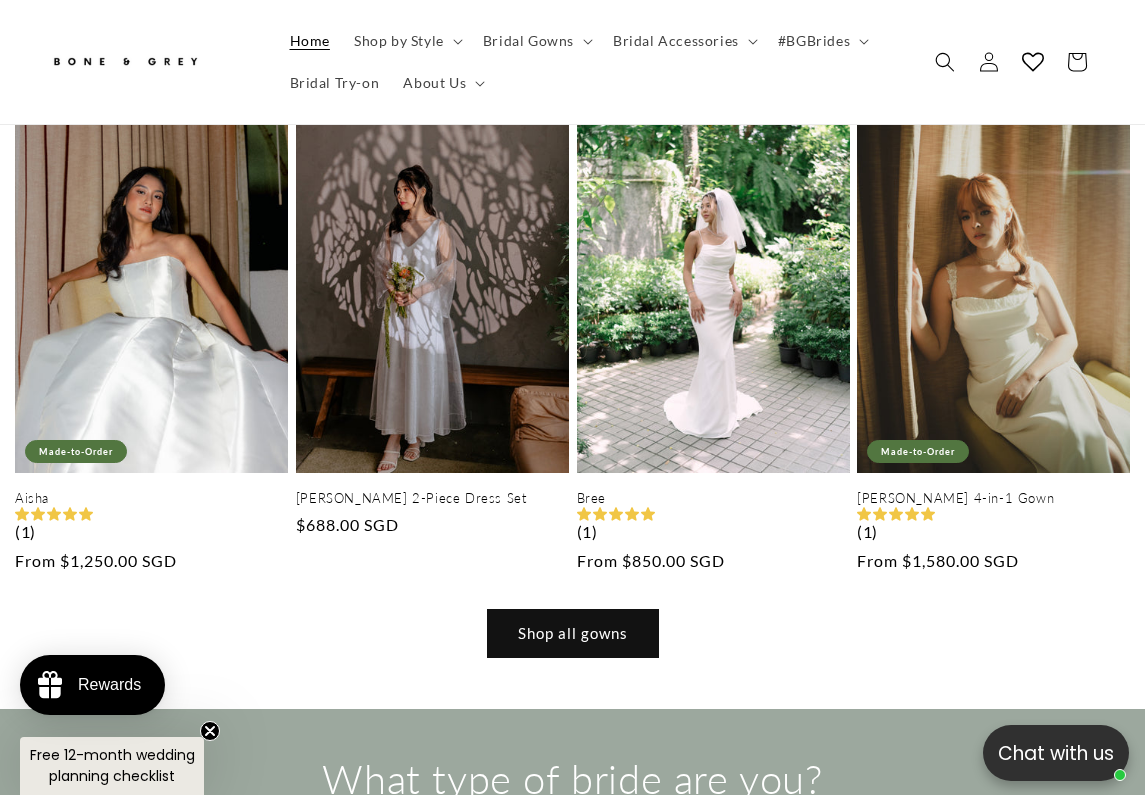click on "Shop all gowns" at bounding box center [573, 633] 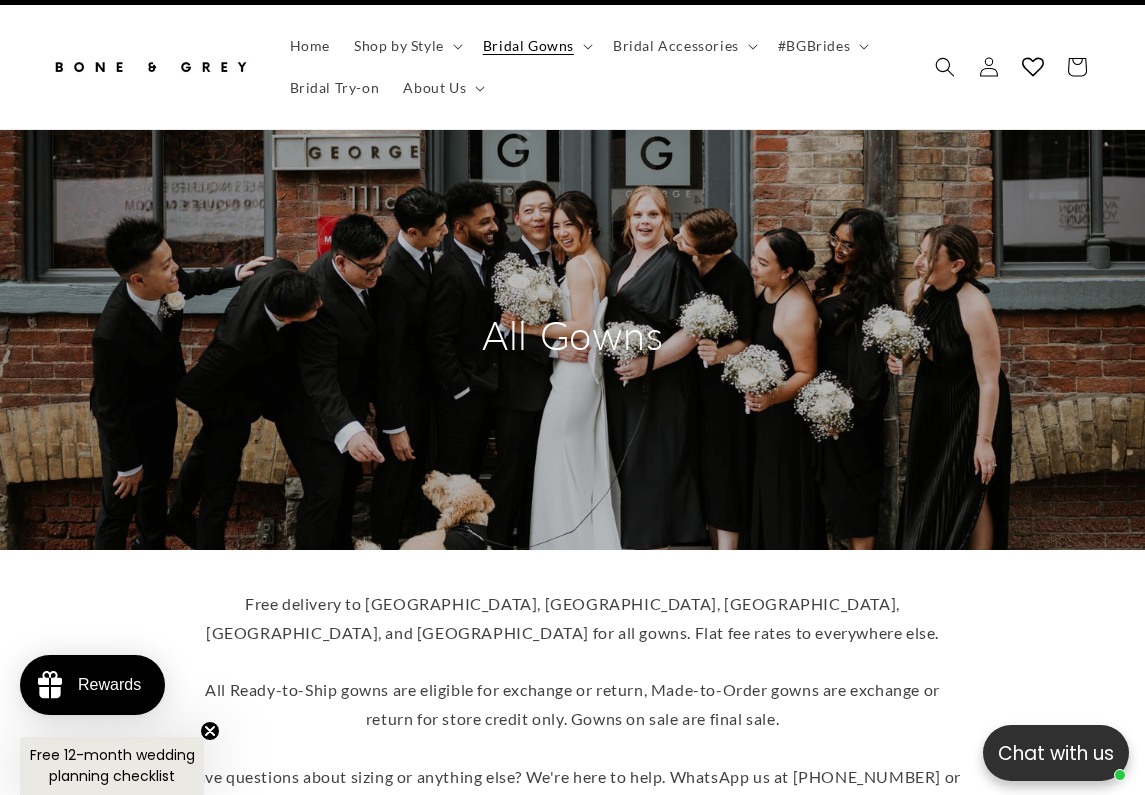scroll, scrollTop: 1148, scrollLeft: 0, axis: vertical 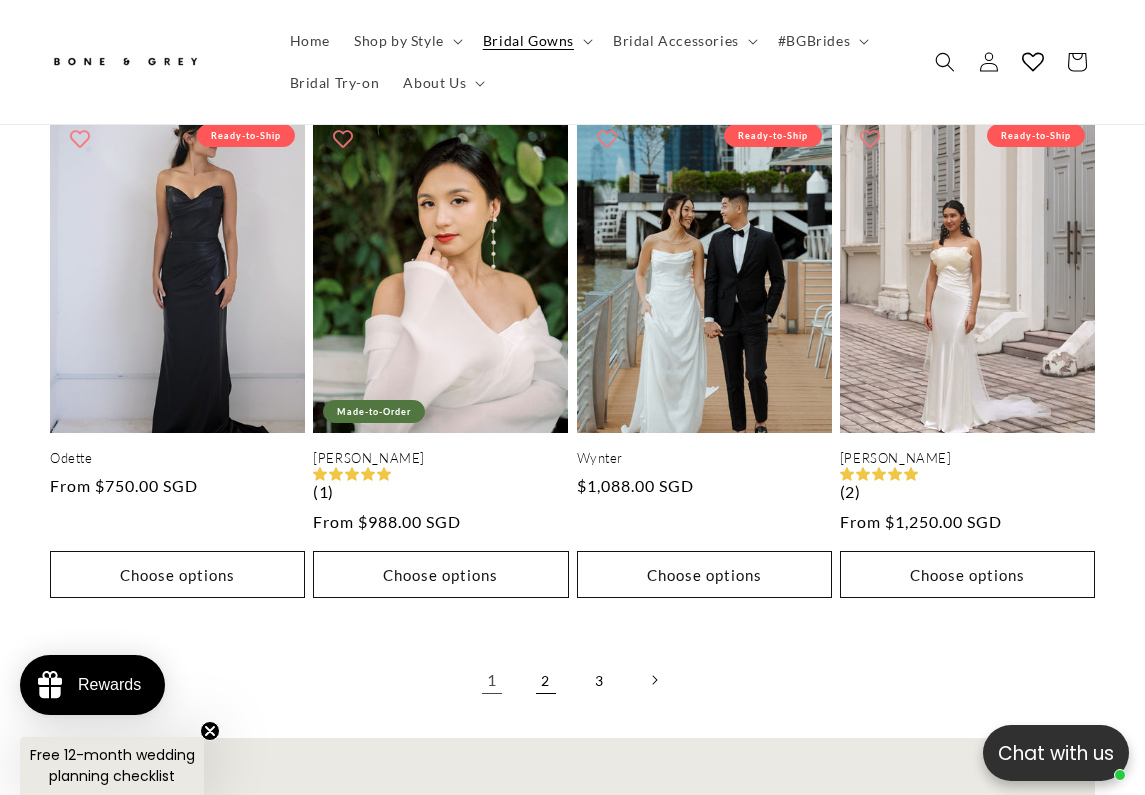 click on "2" at bounding box center (546, 680) 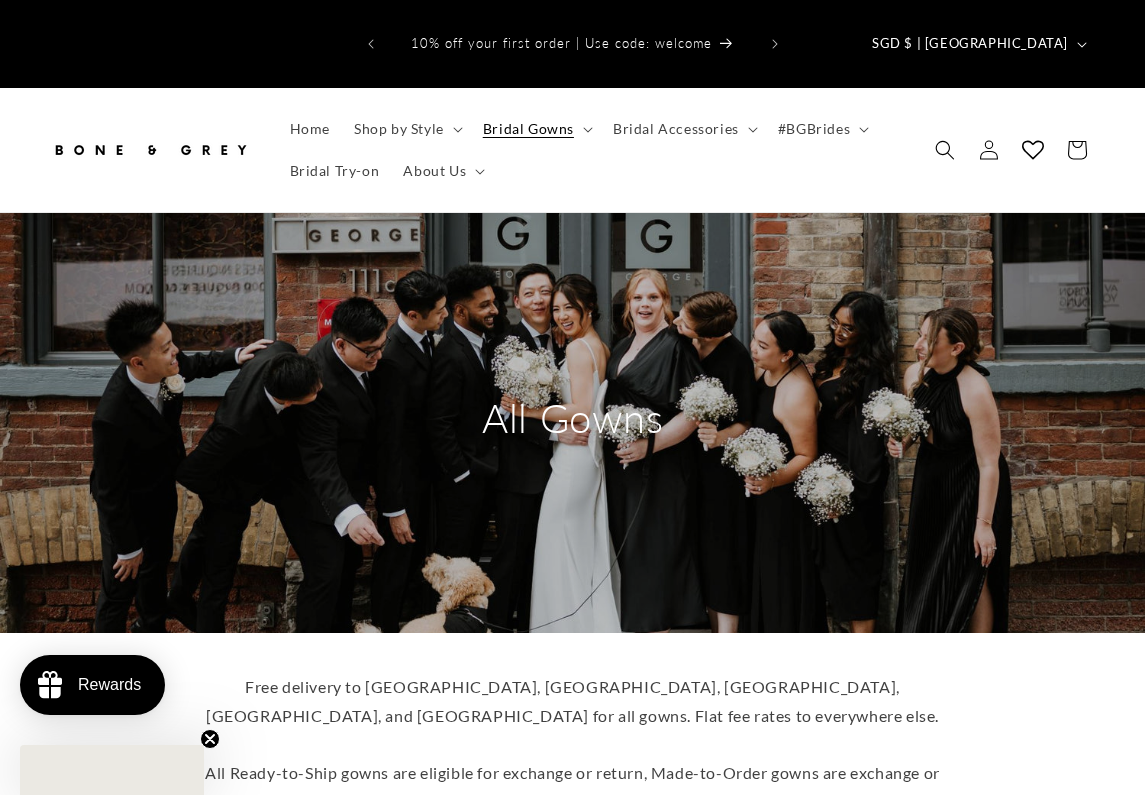 scroll, scrollTop: 0, scrollLeft: 0, axis: both 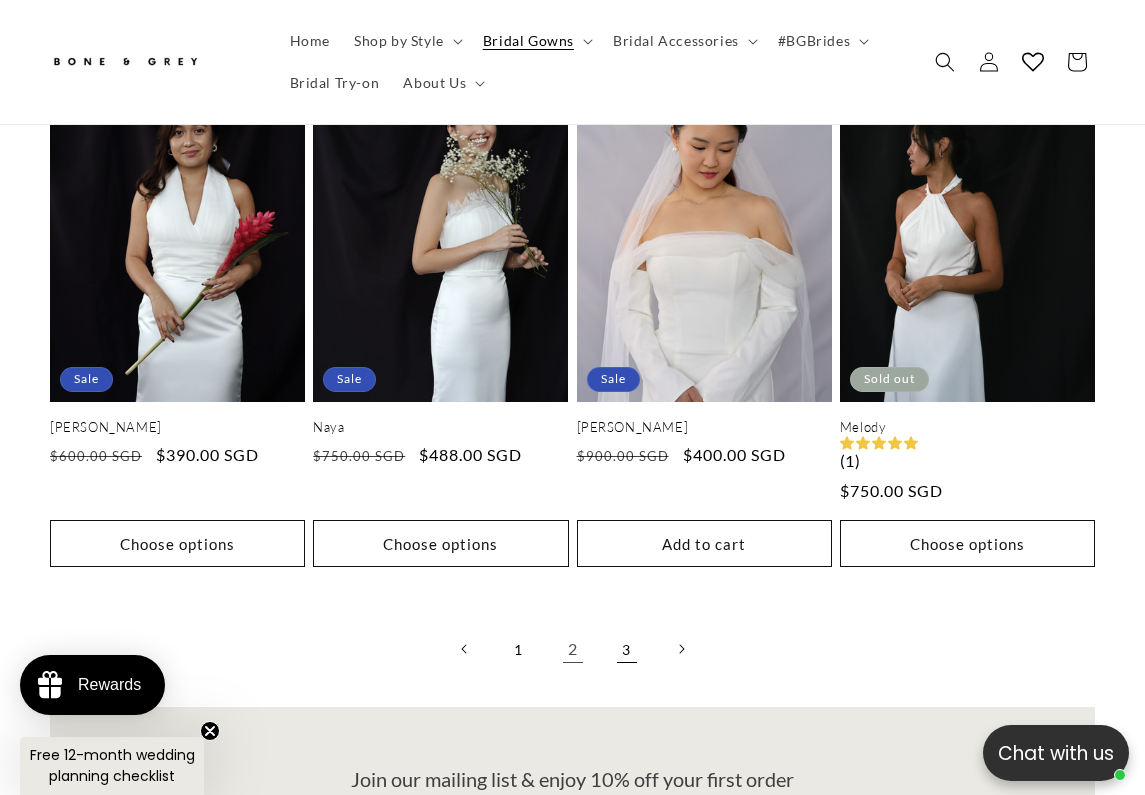 click on "3" at bounding box center (627, 649) 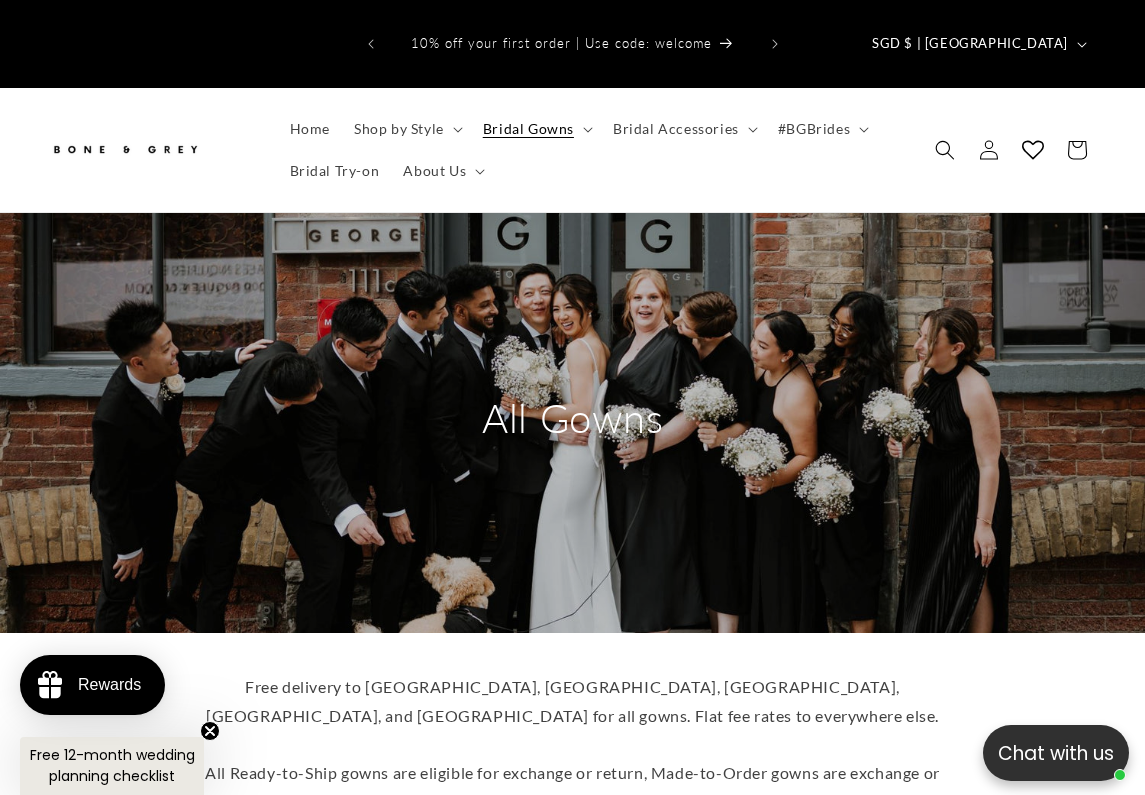 scroll, scrollTop: 656, scrollLeft: 0, axis: vertical 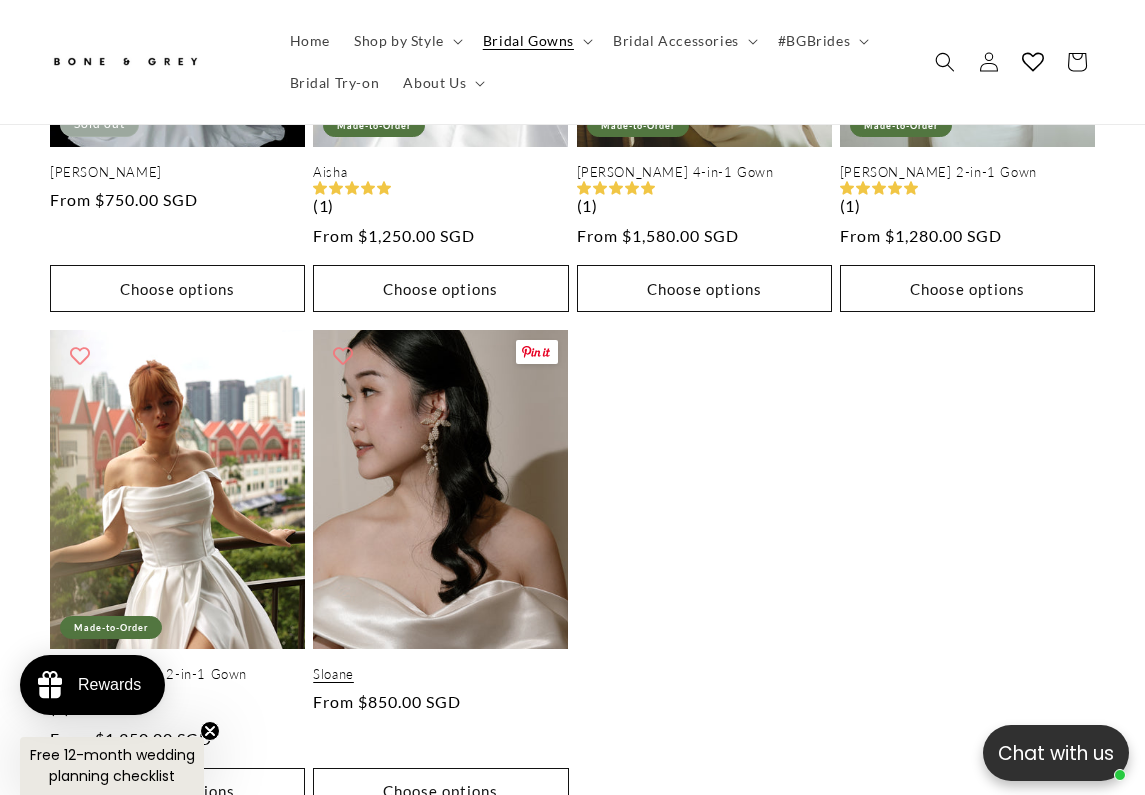 click on "Sloane" at bounding box center [440, 674] 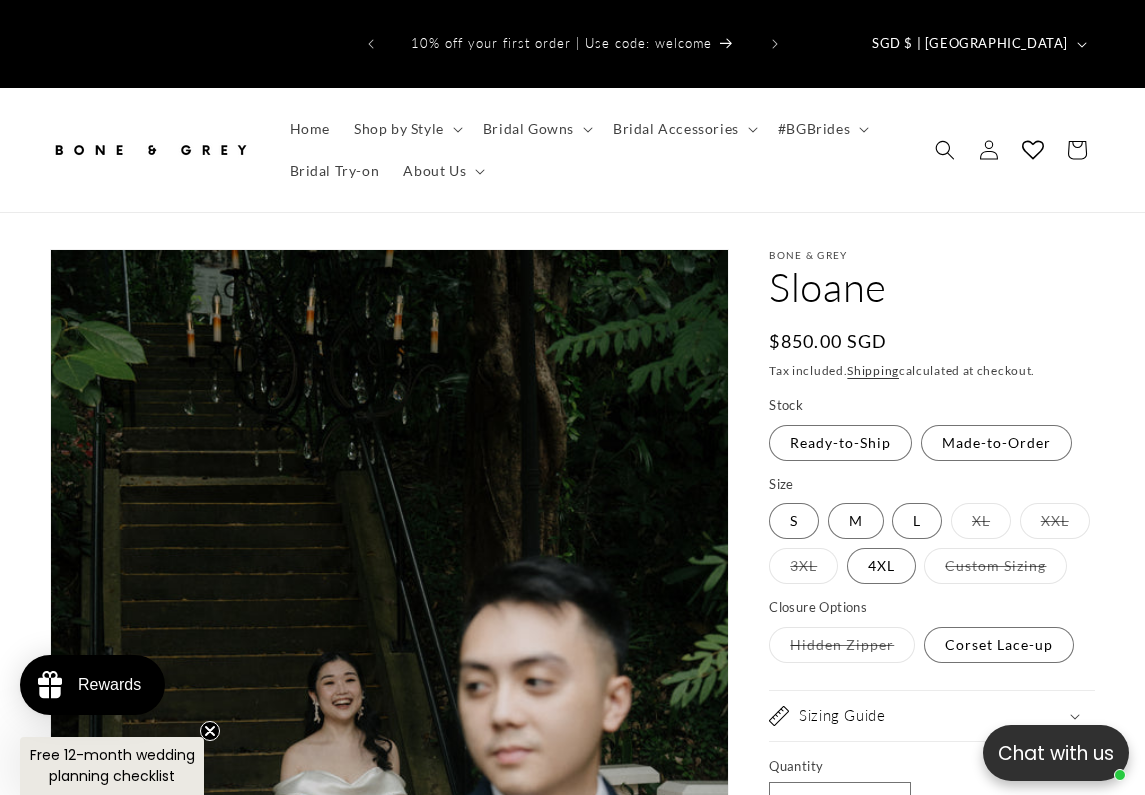 scroll, scrollTop: 0, scrollLeft: 0, axis: both 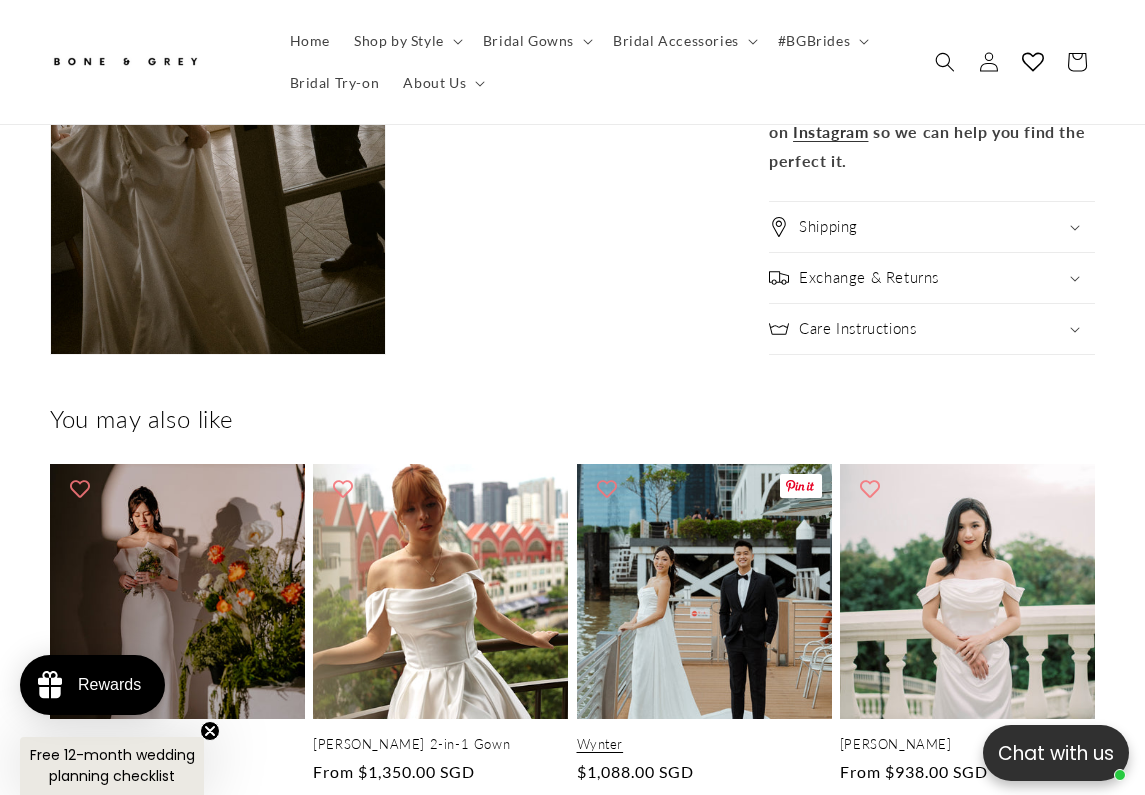 click on "Wynter" at bounding box center (704, 744) 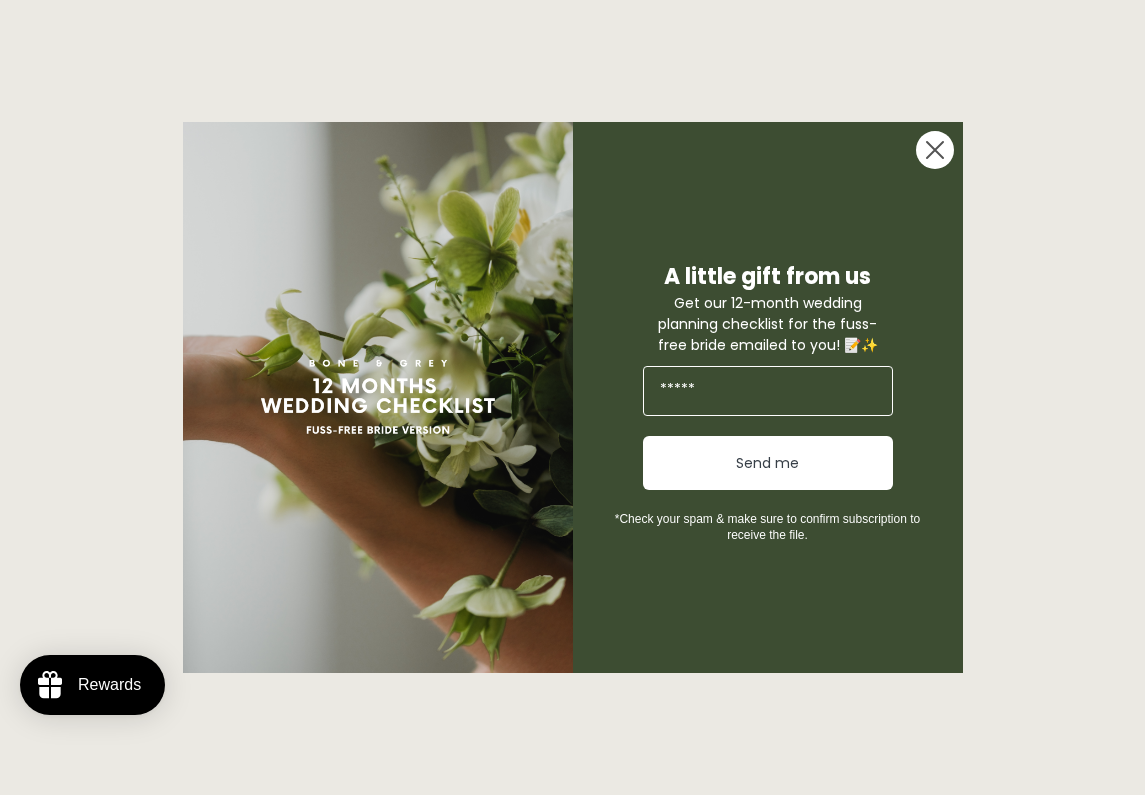 scroll, scrollTop: 0, scrollLeft: 0, axis: both 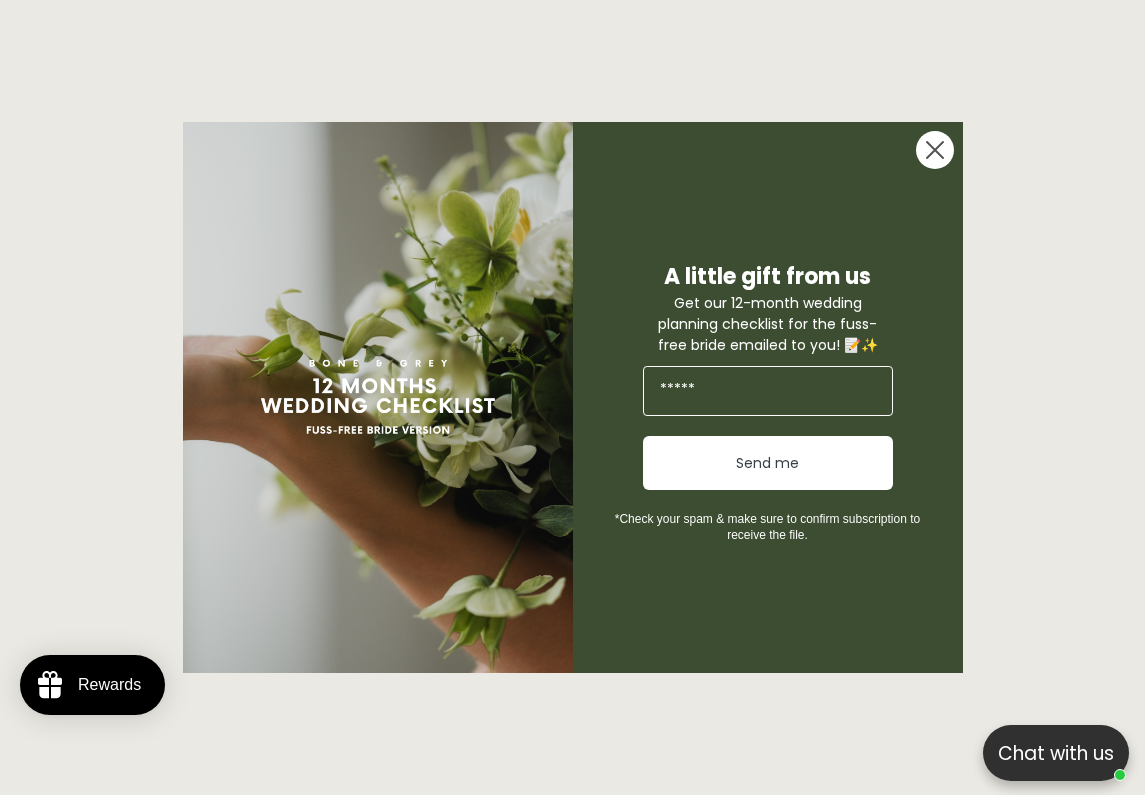 click 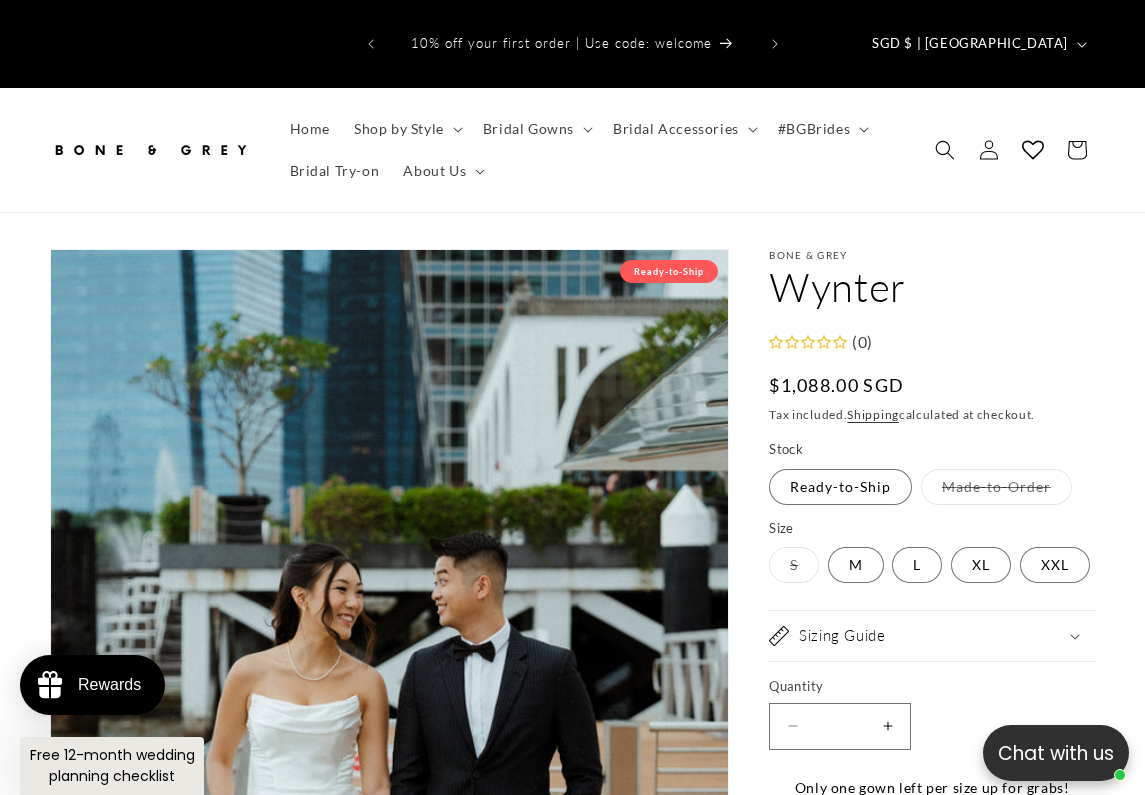scroll, scrollTop: 0, scrollLeft: 0, axis: both 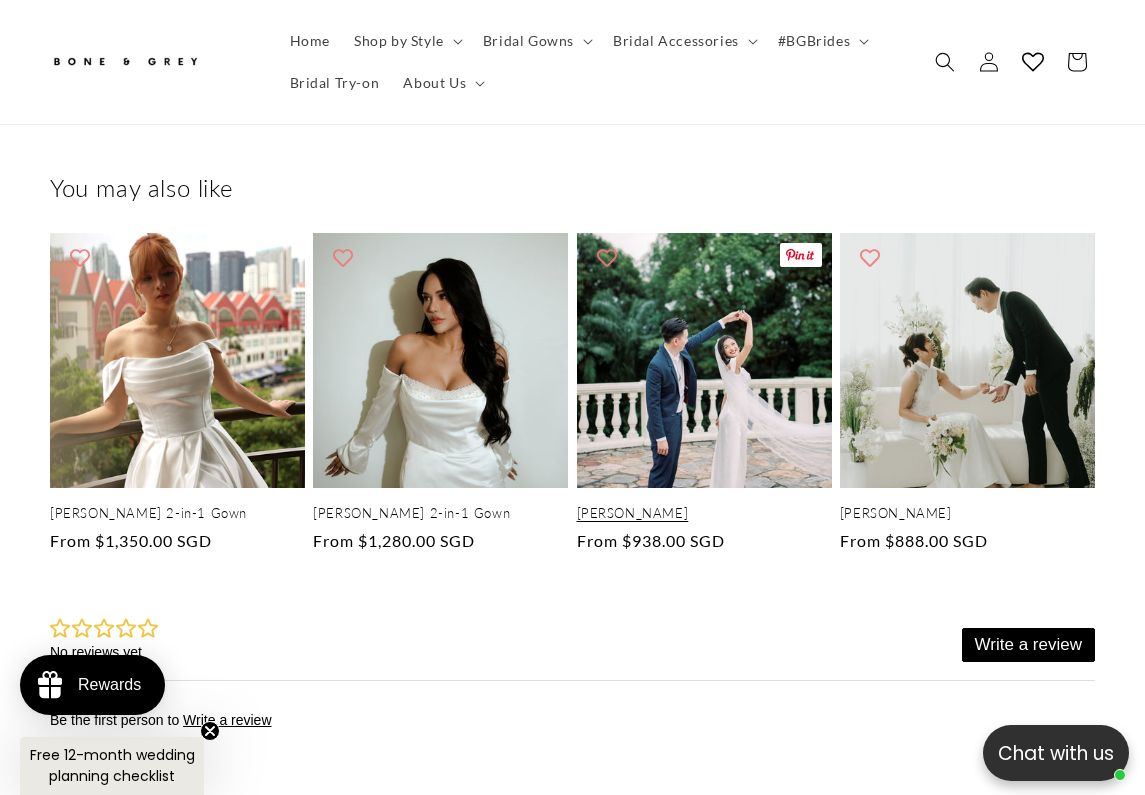 click on "[PERSON_NAME]" at bounding box center (704, 513) 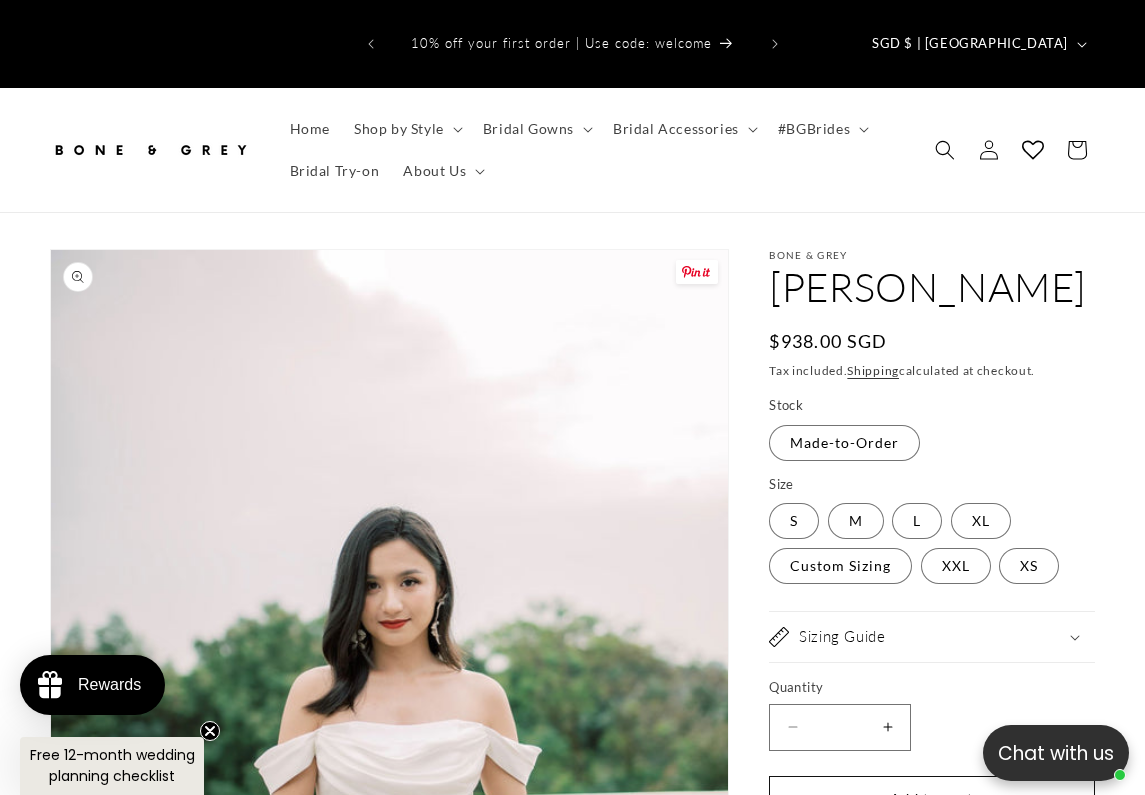 scroll, scrollTop: 0, scrollLeft: 0, axis: both 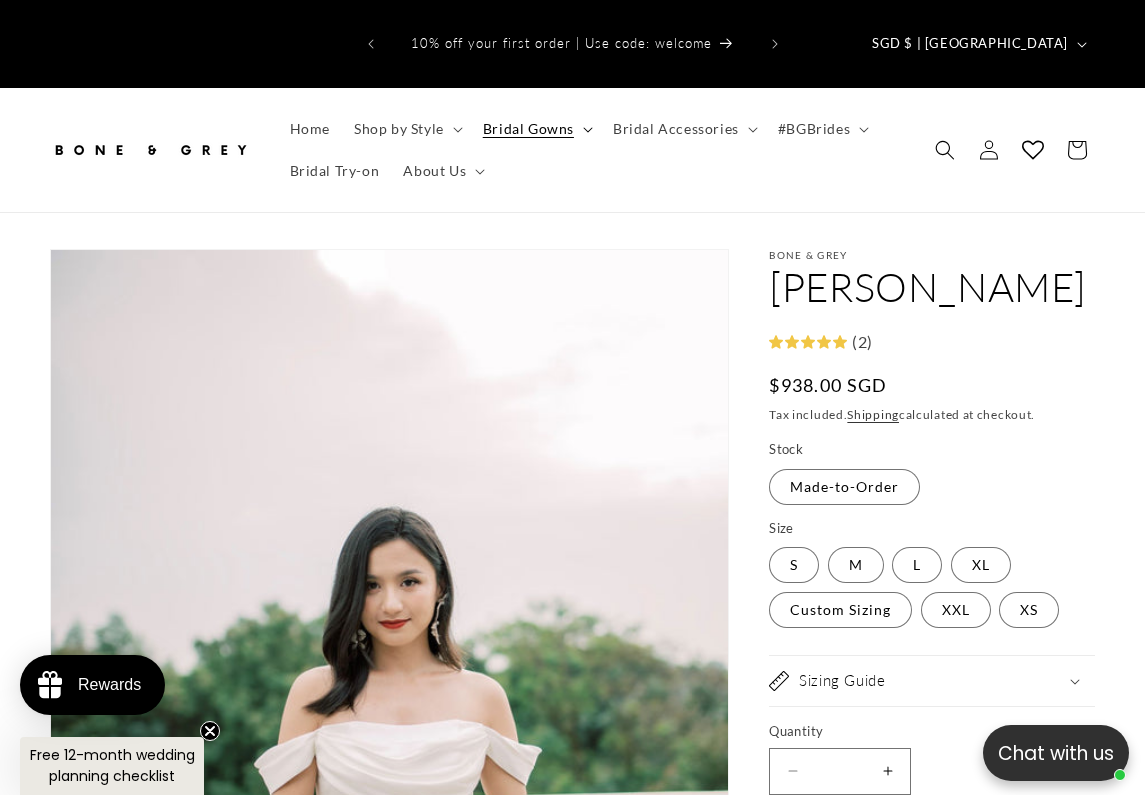 click on "Bridal Gowns" at bounding box center (528, 129) 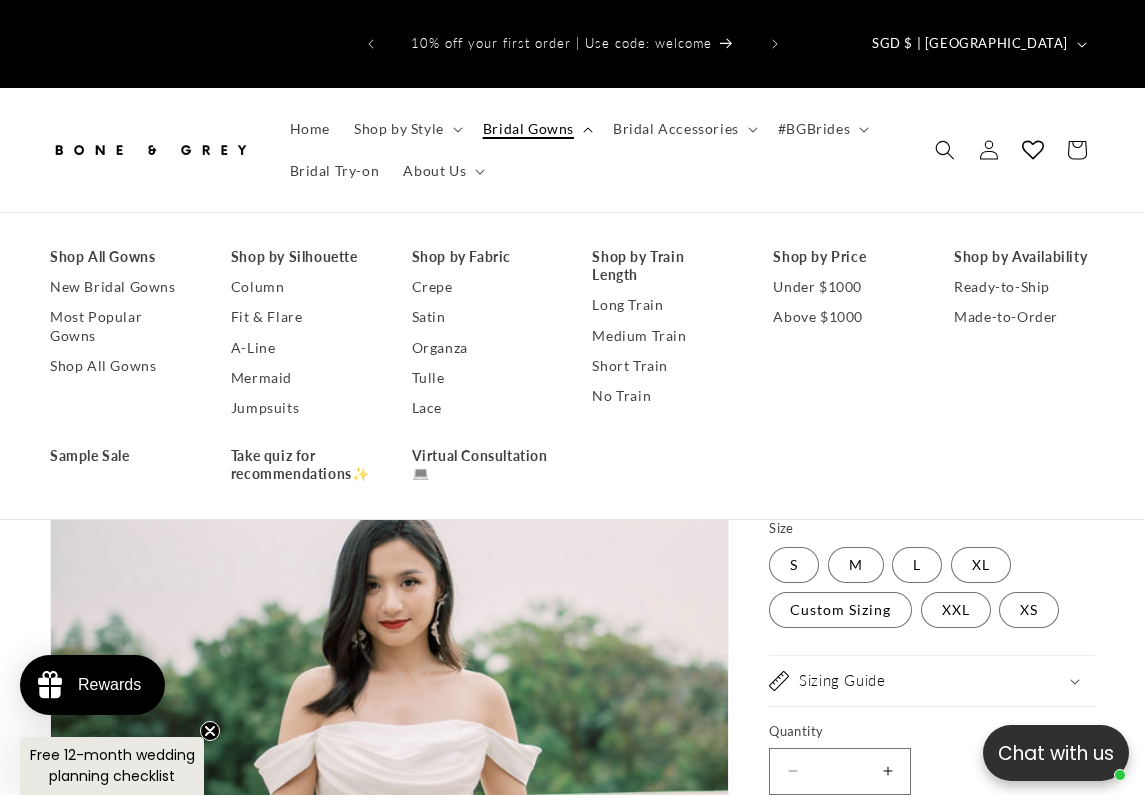 click on "Bridal Gowns" at bounding box center [528, 129] 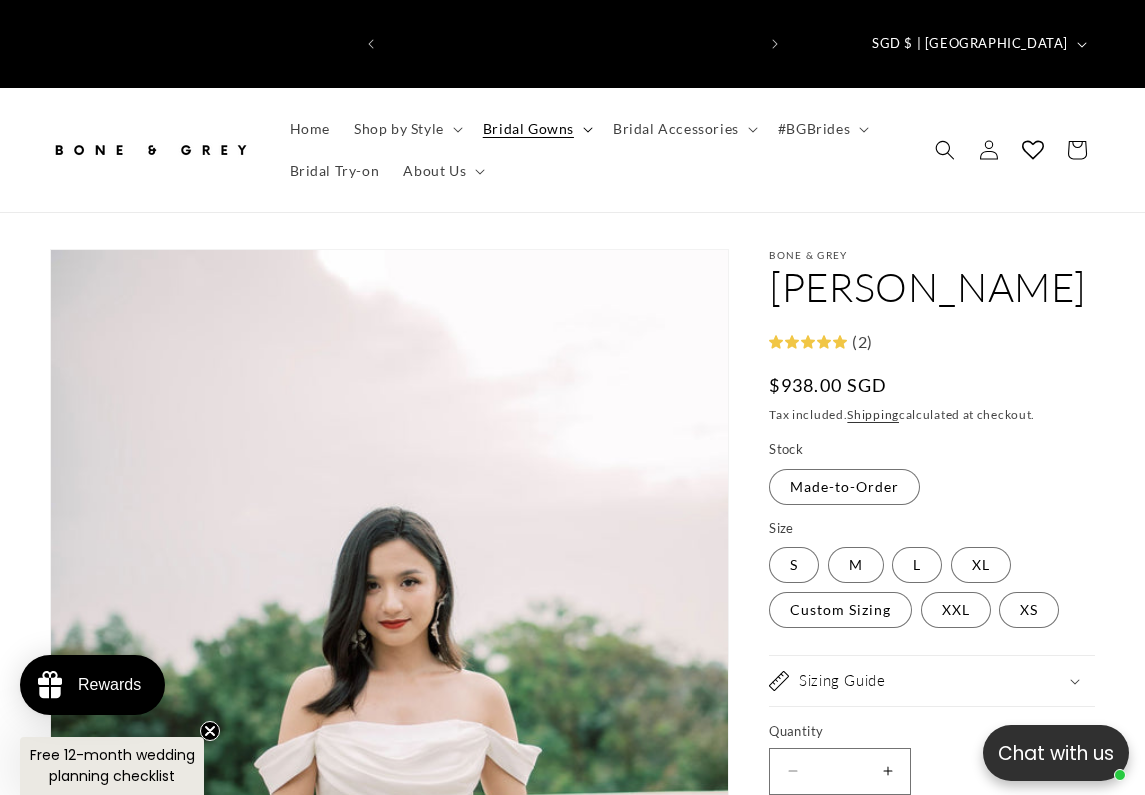 scroll, scrollTop: 0, scrollLeft: 368, axis: horizontal 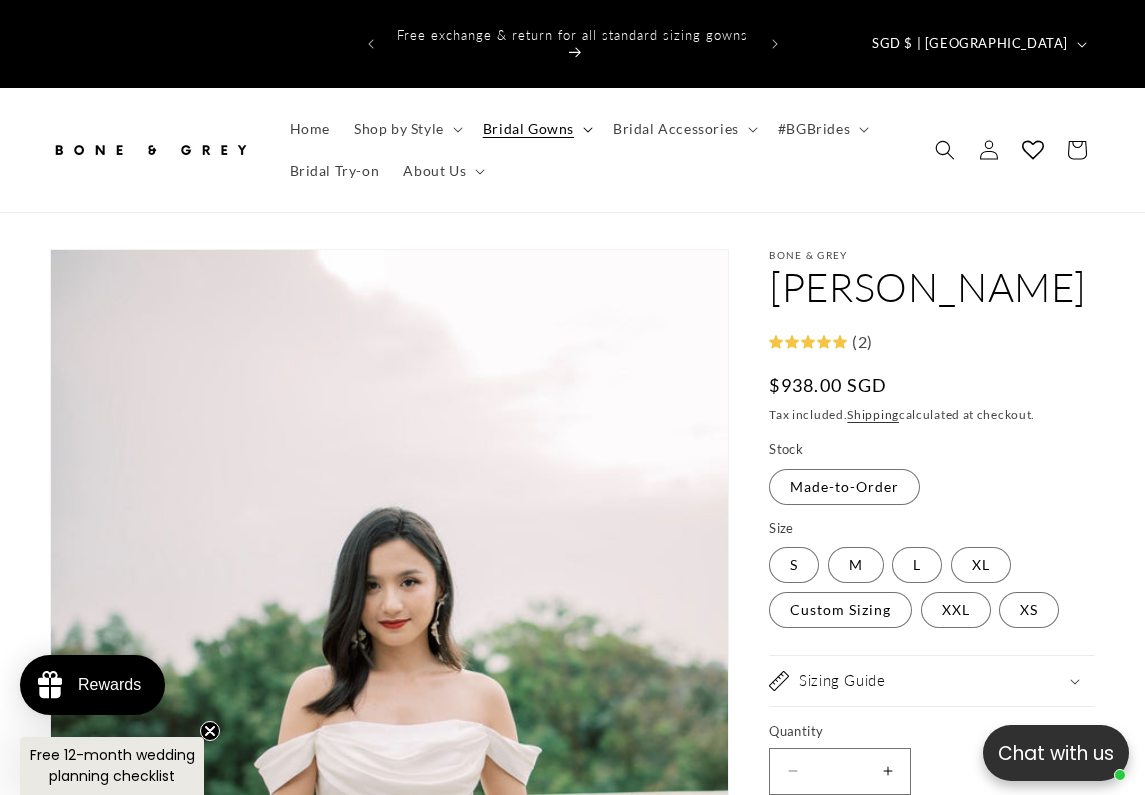 click on "Bridal Gowns" at bounding box center (528, 129) 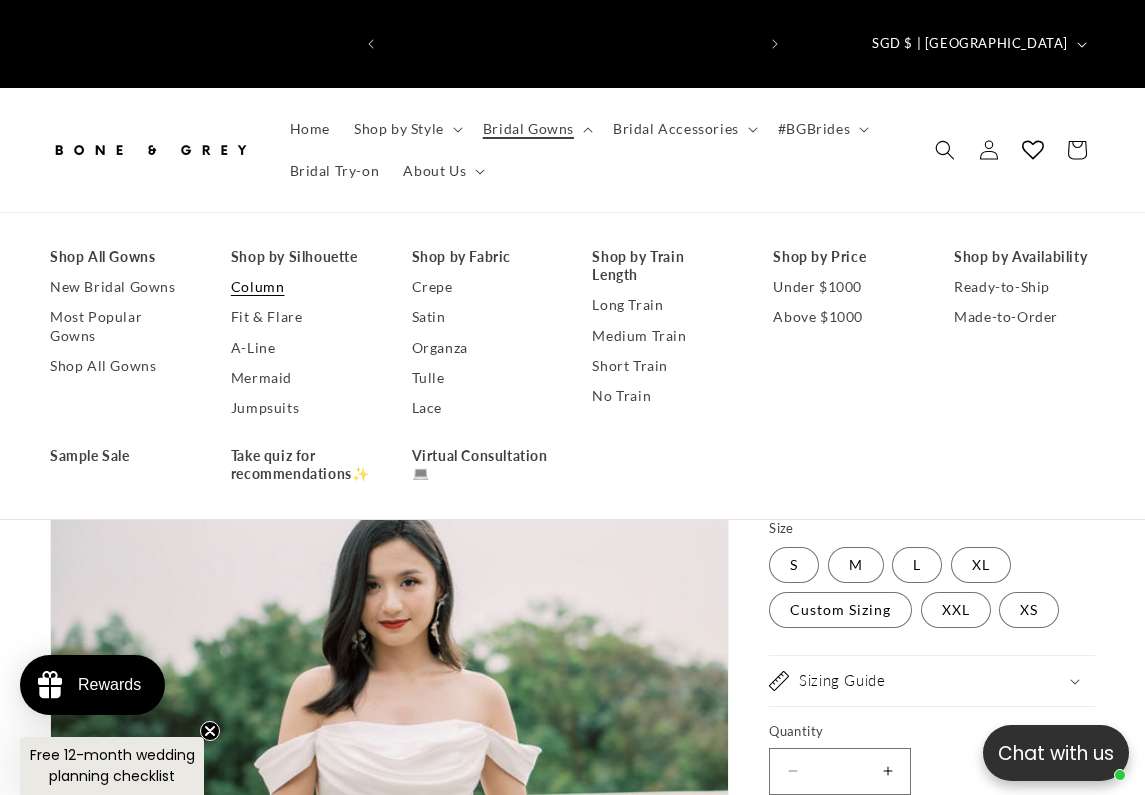 scroll, scrollTop: 0, scrollLeft: 736, axis: horizontal 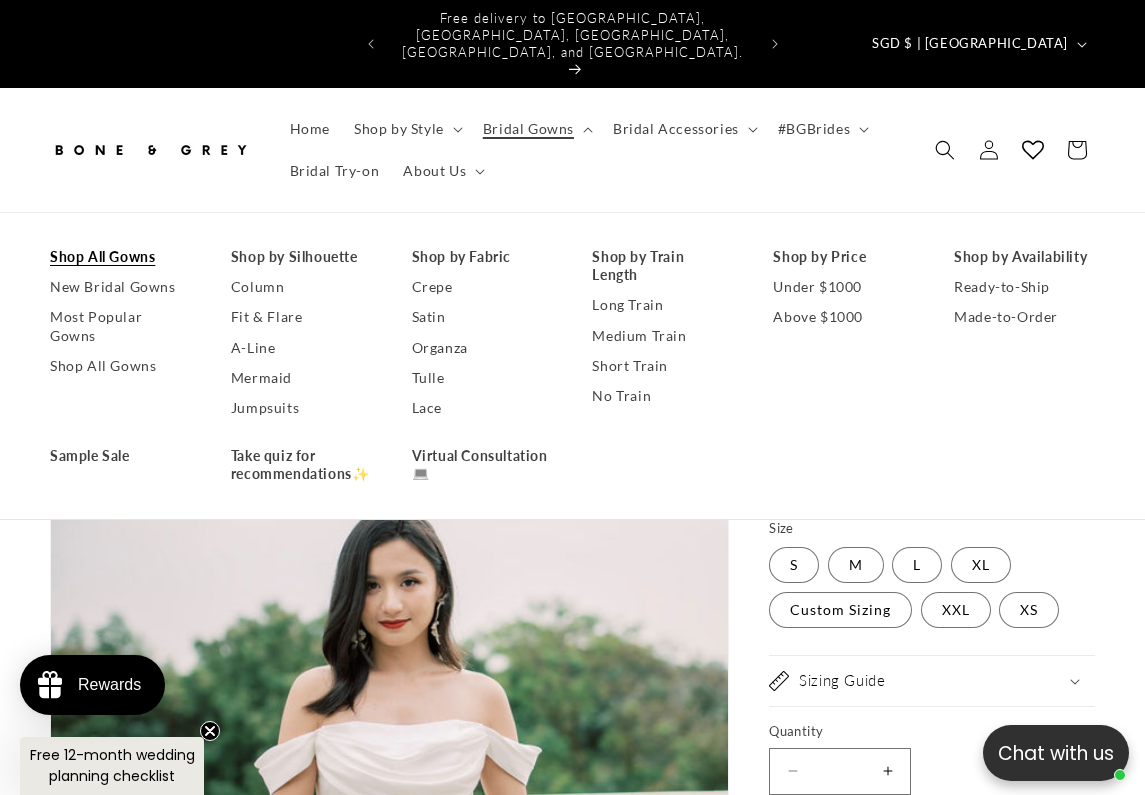 click on "Shop All Gowns" at bounding box center [120, 257] 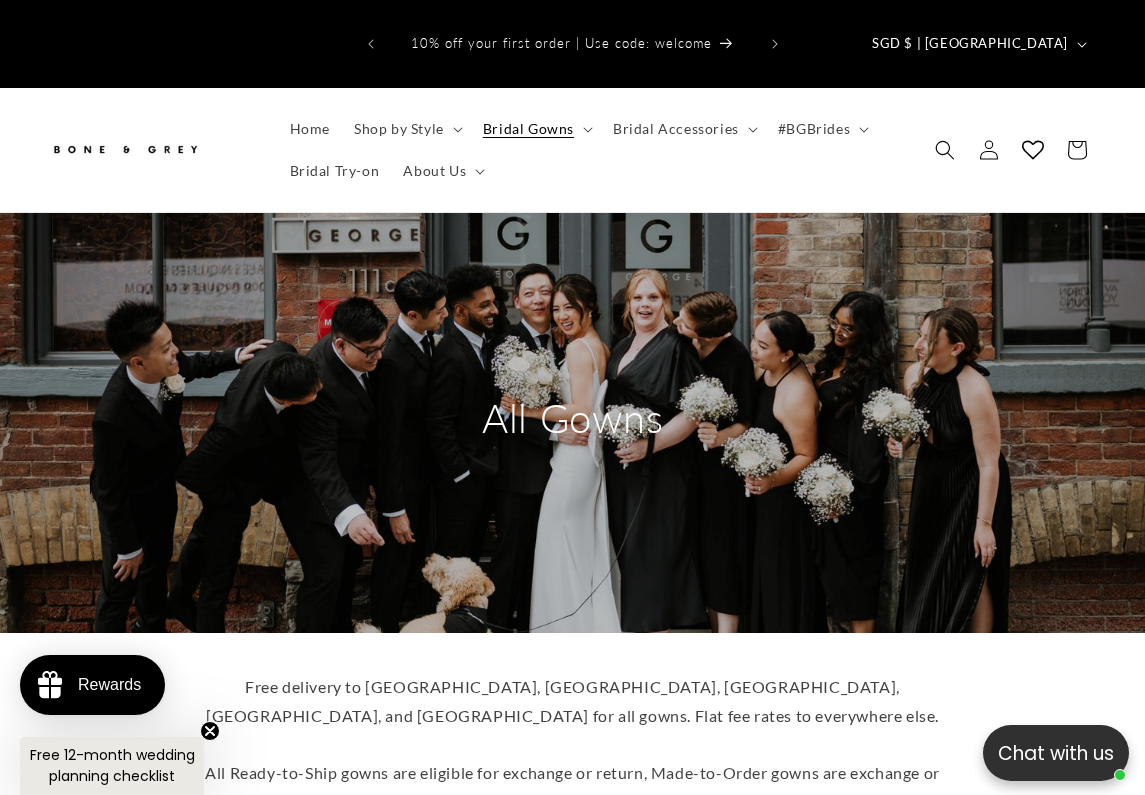 scroll, scrollTop: 955, scrollLeft: 0, axis: vertical 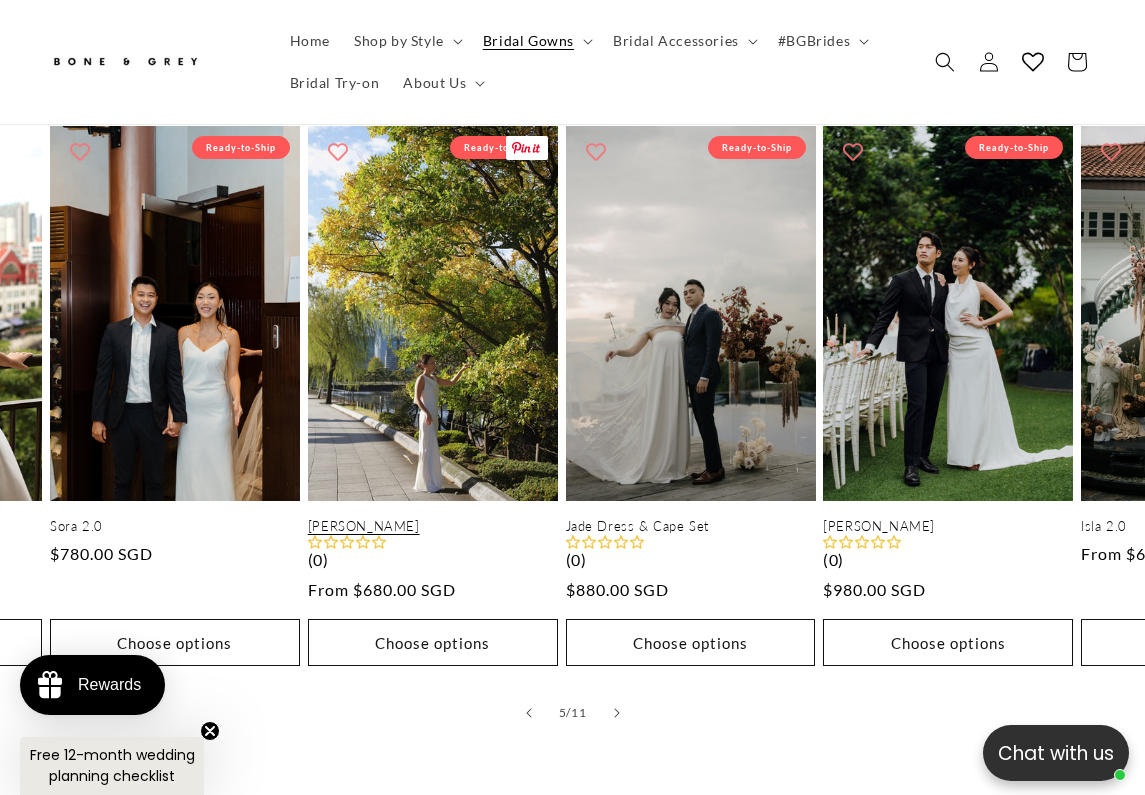 click on "[PERSON_NAME]" at bounding box center [433, 526] 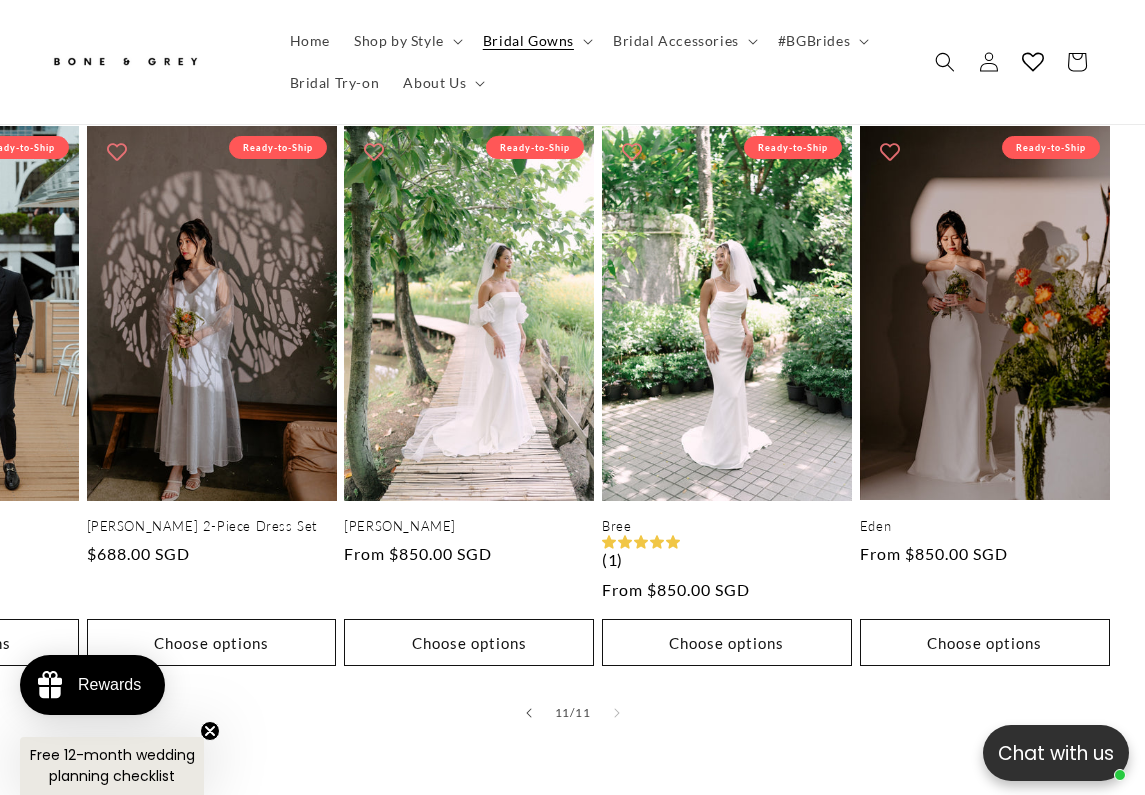 scroll, scrollTop: 0, scrollLeft: 2556, axis: horizontal 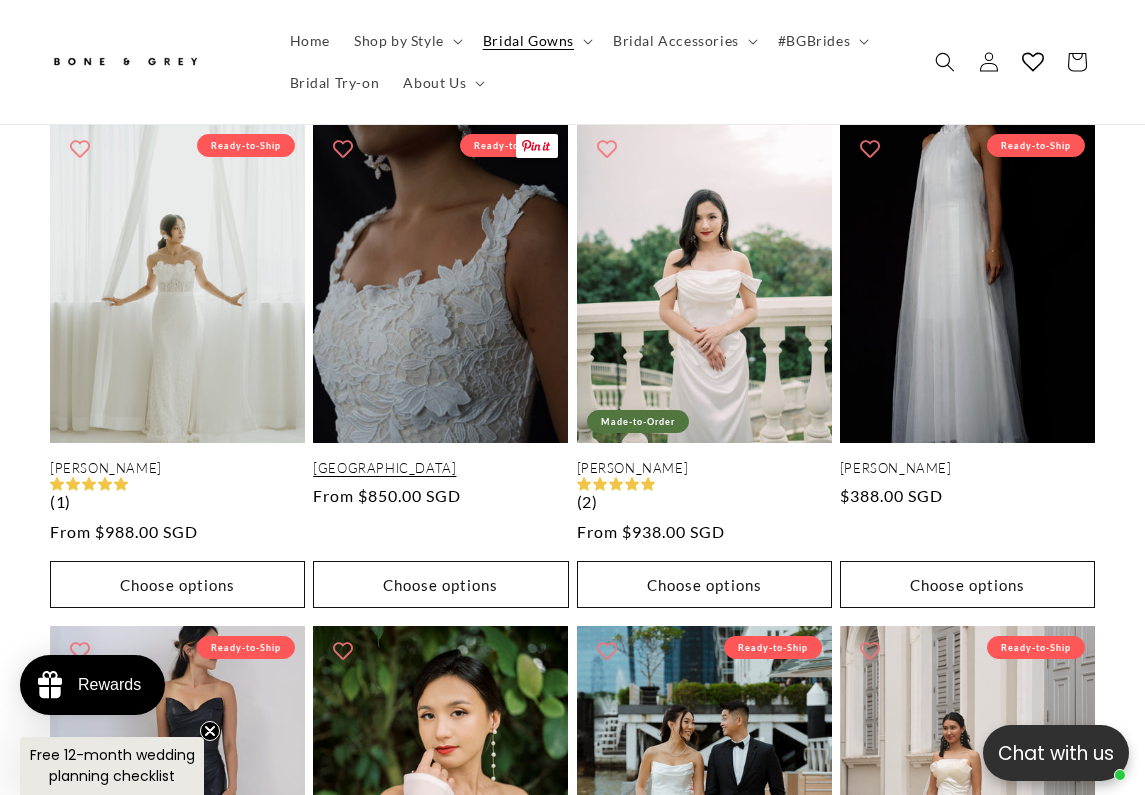 click on "Florence" at bounding box center [440, 468] 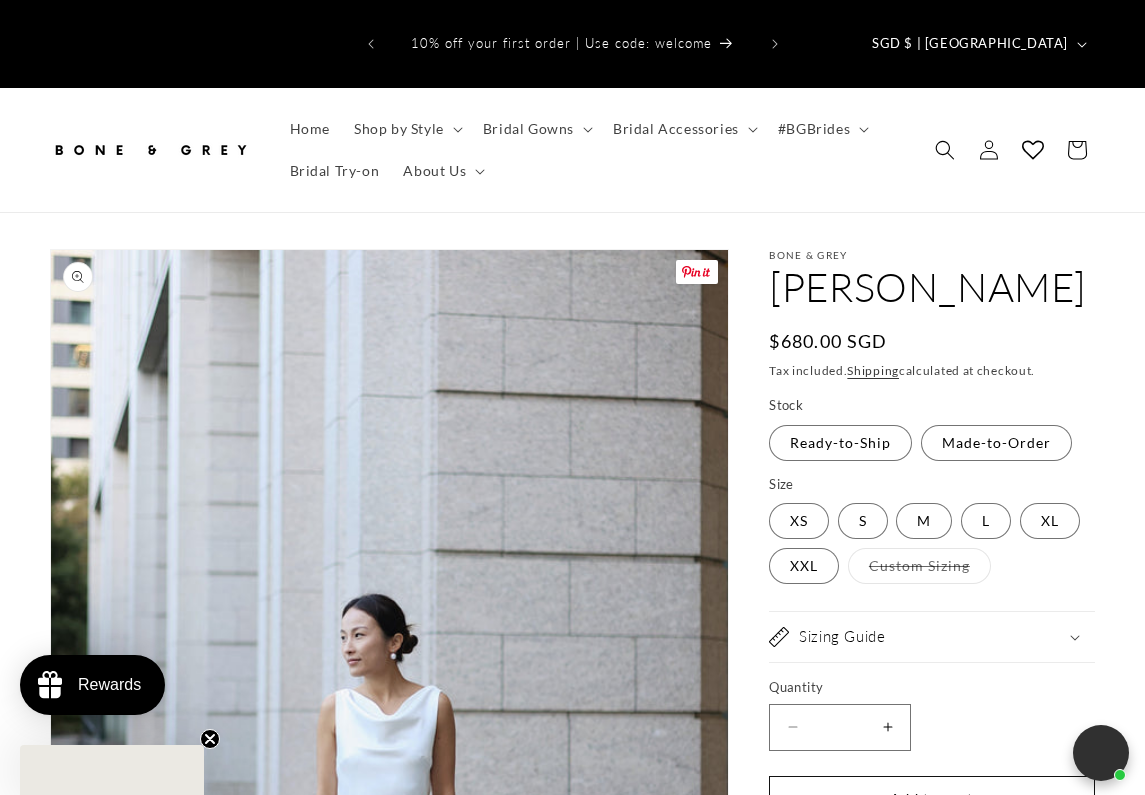 scroll, scrollTop: 0, scrollLeft: 0, axis: both 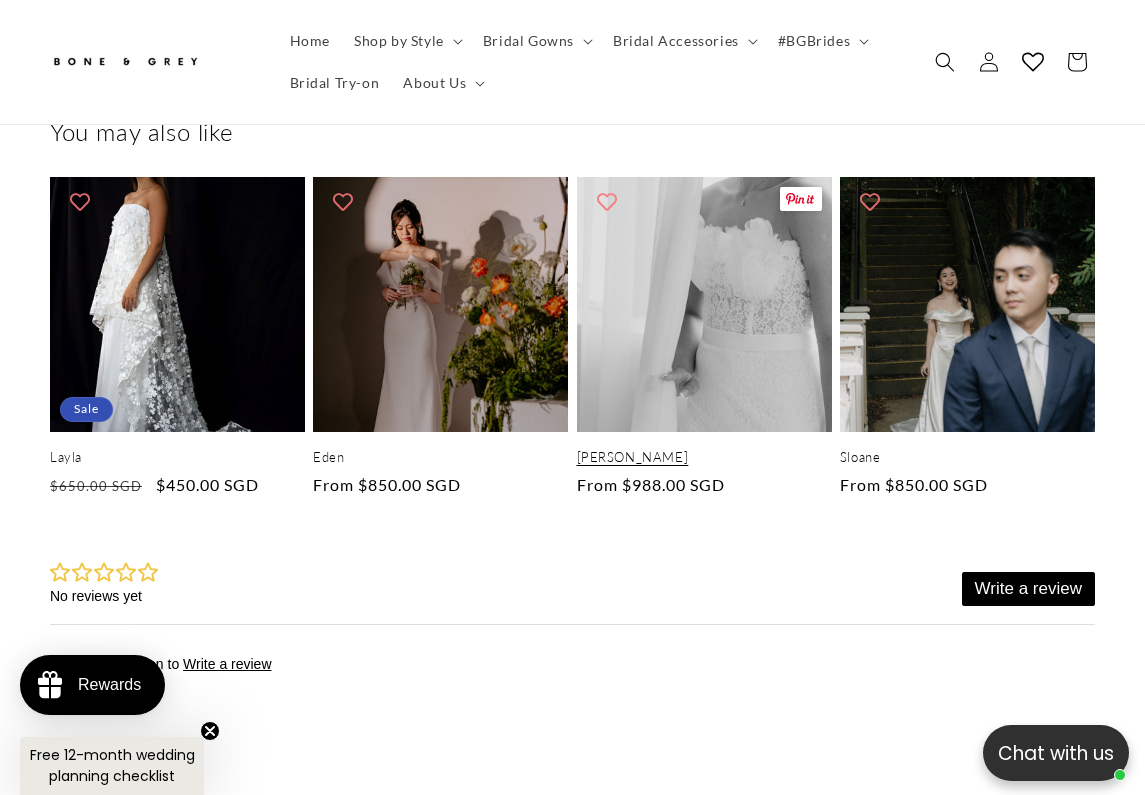 click on "[PERSON_NAME]" at bounding box center [704, 457] 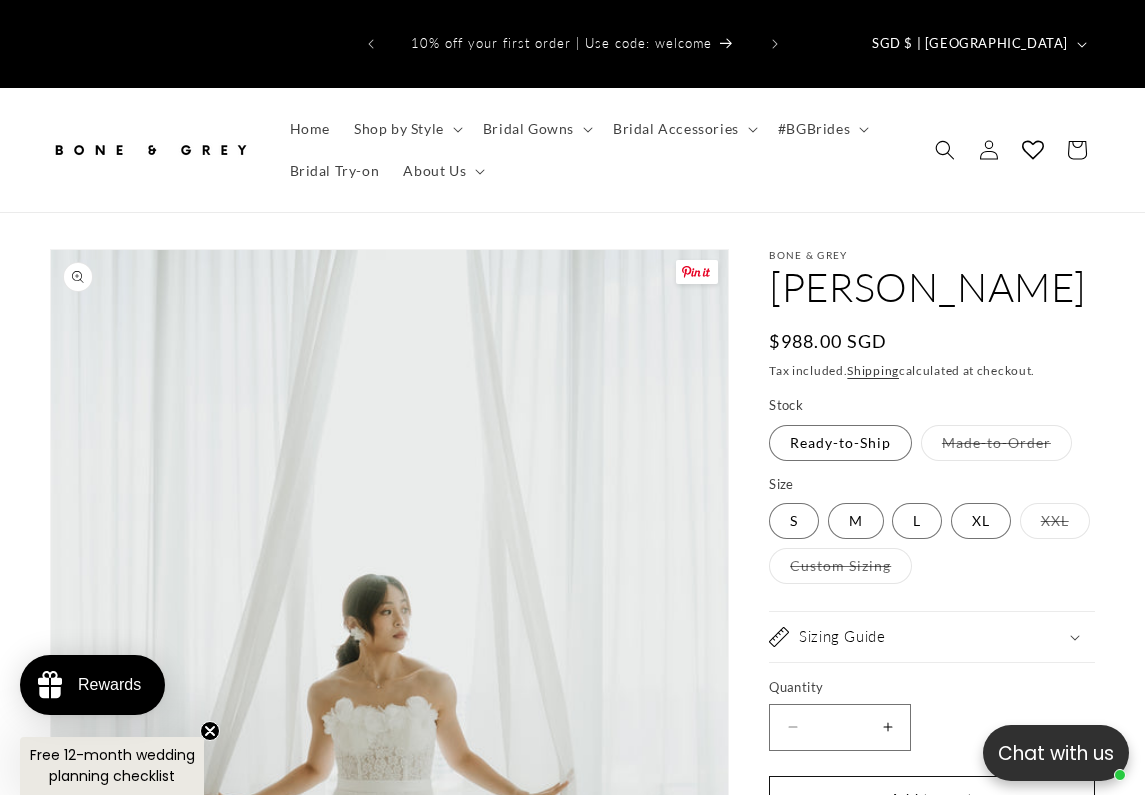 scroll, scrollTop: 0, scrollLeft: 0, axis: both 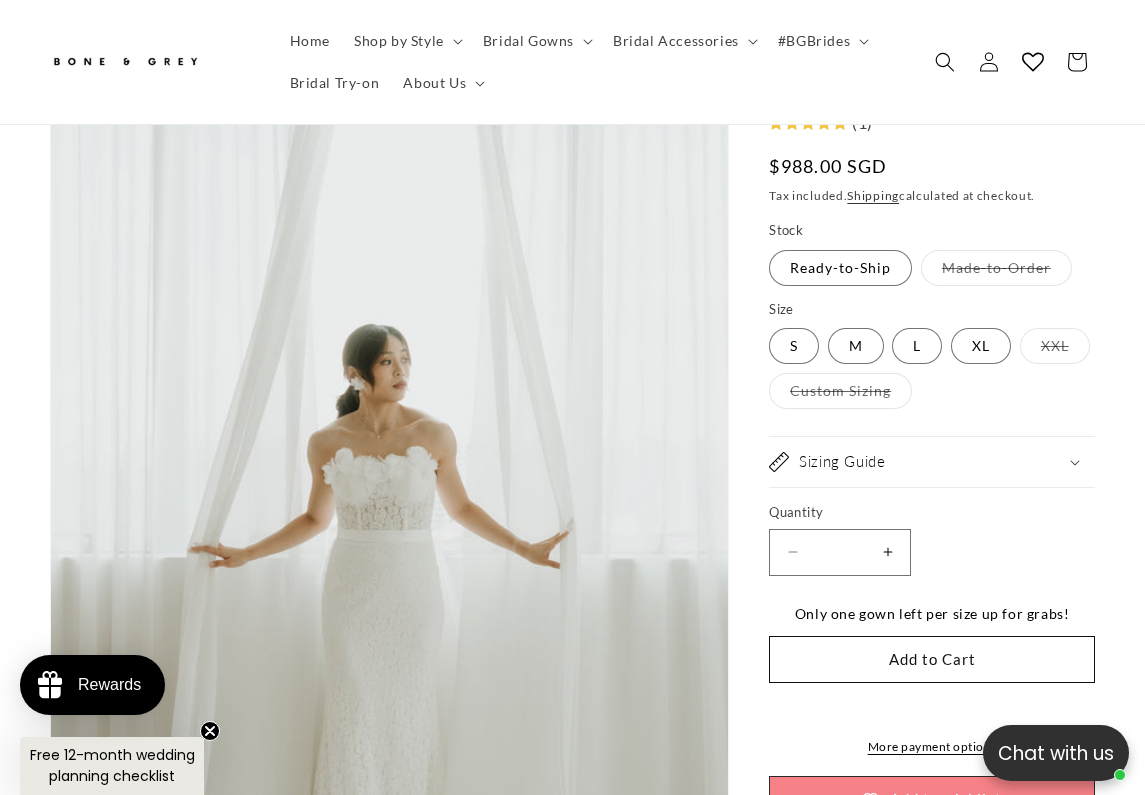 click on "Open media 1 in modal" at bounding box center [51, 1016] 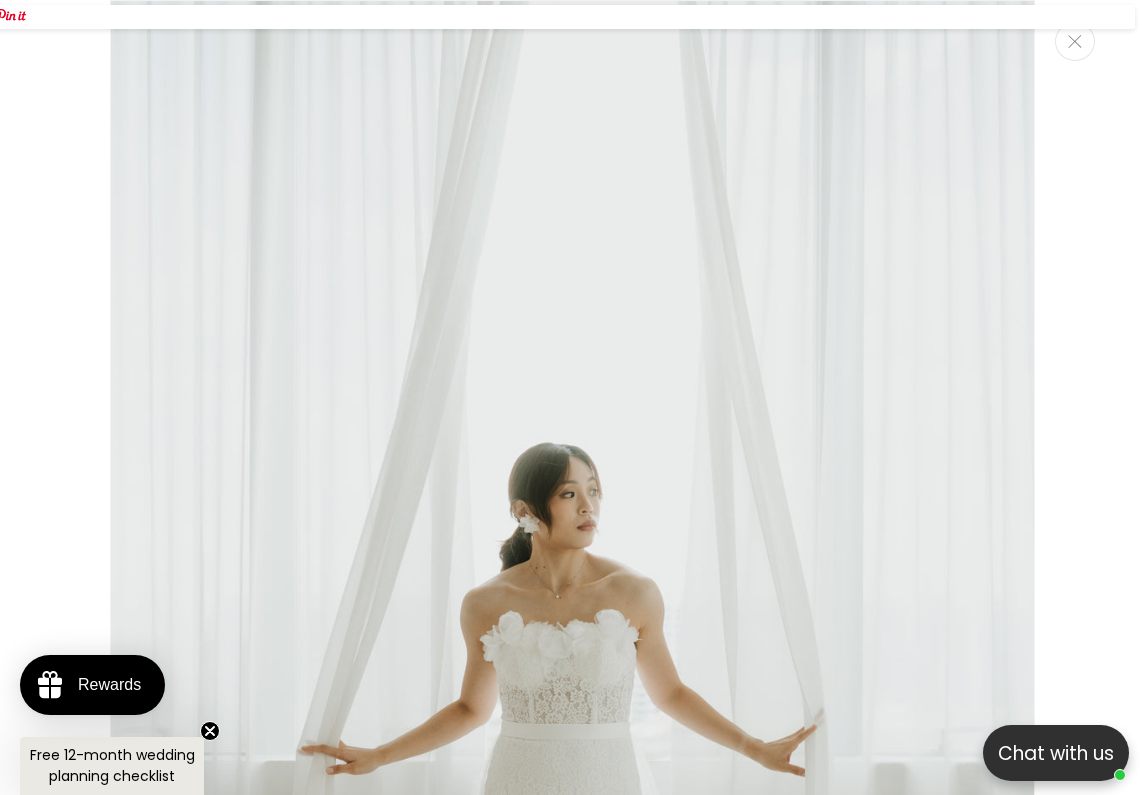 scroll, scrollTop: 0, scrollLeft: 736, axis: horizontal 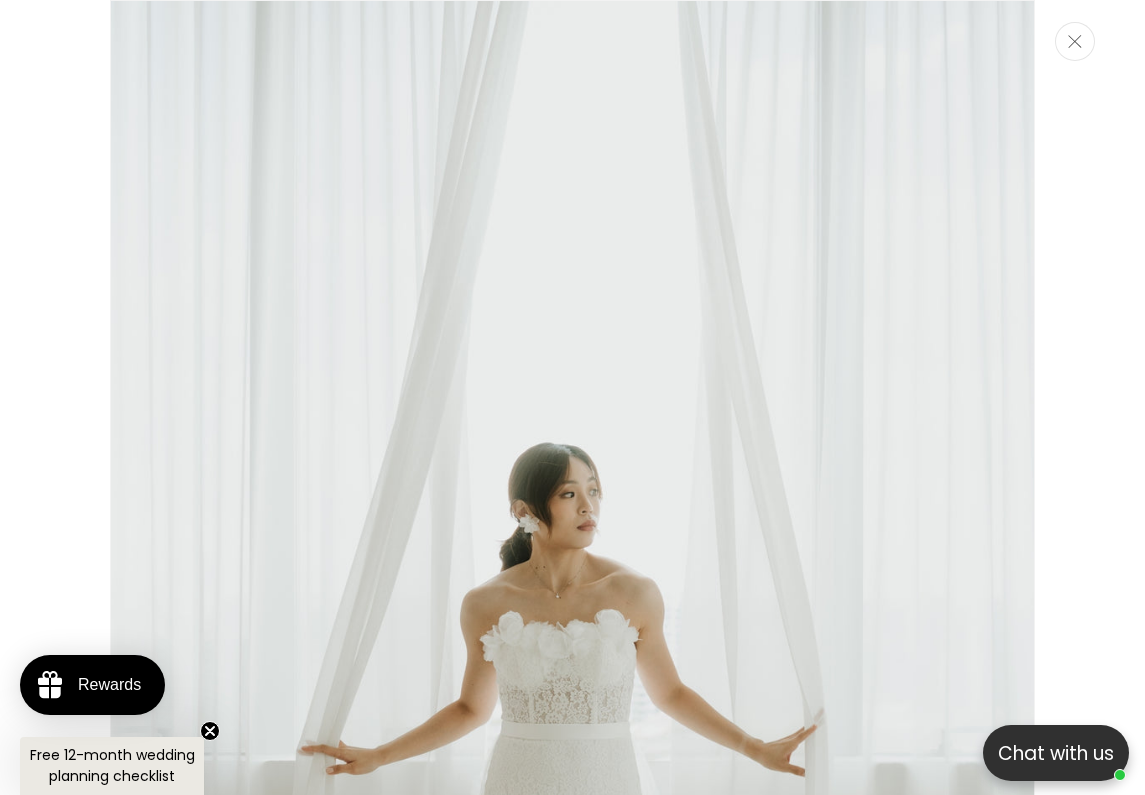 click 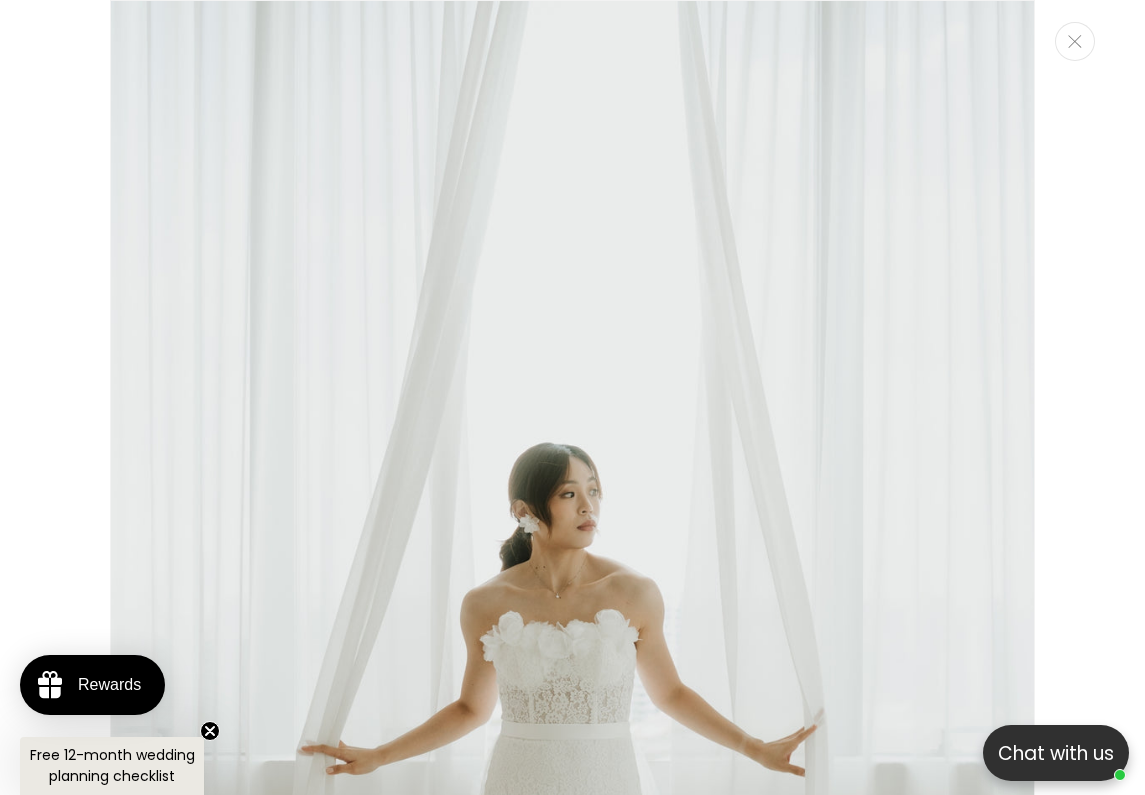 scroll, scrollTop: 853, scrollLeft: 0, axis: vertical 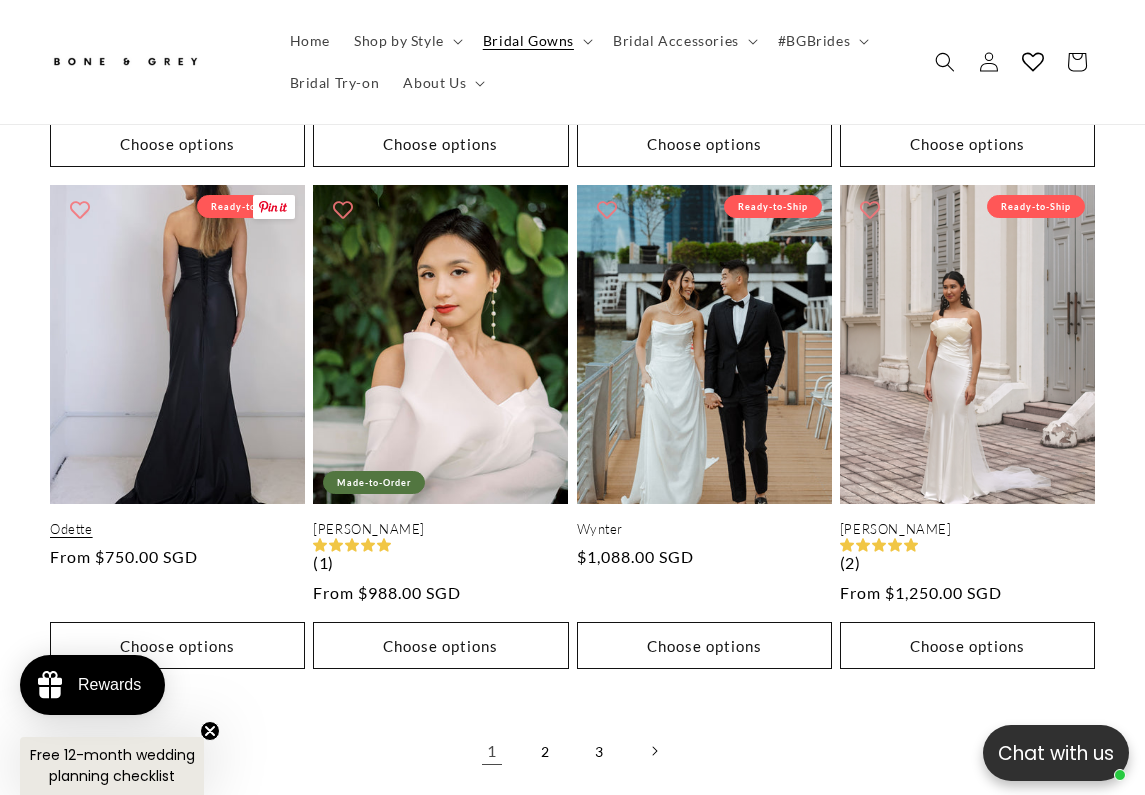 click on "Odette" at bounding box center [177, 529] 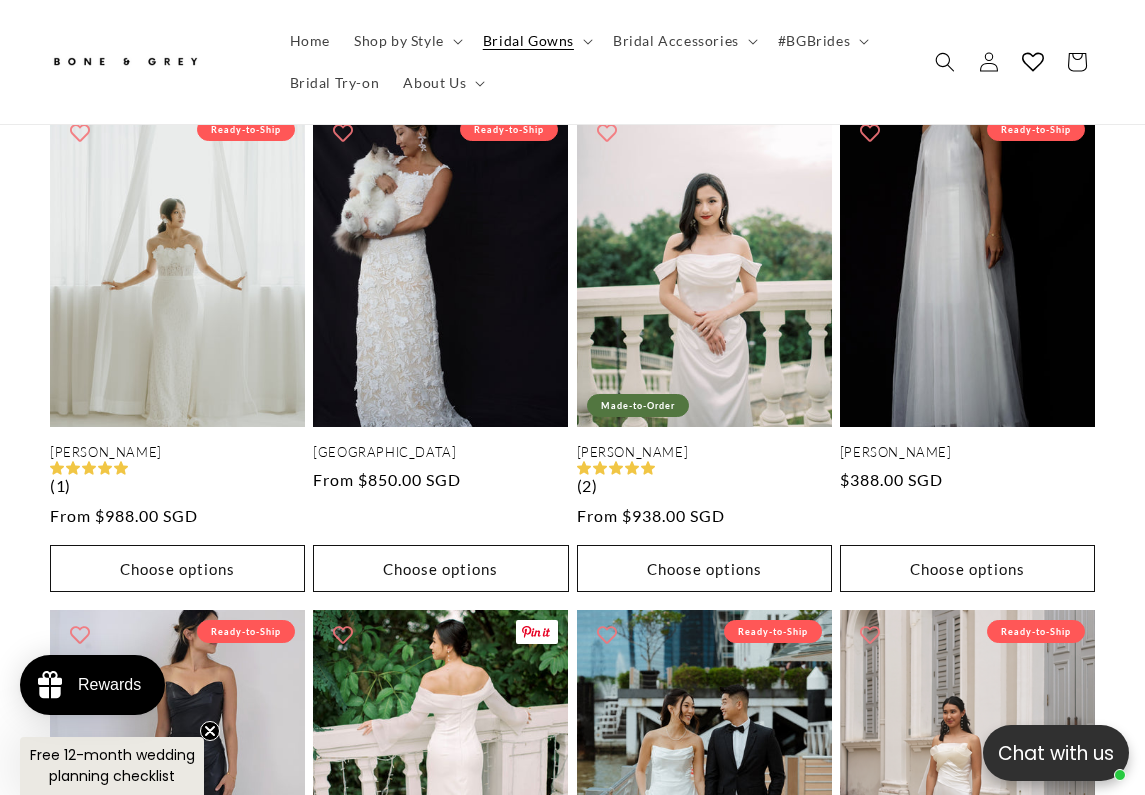 scroll, scrollTop: 3676, scrollLeft: 0, axis: vertical 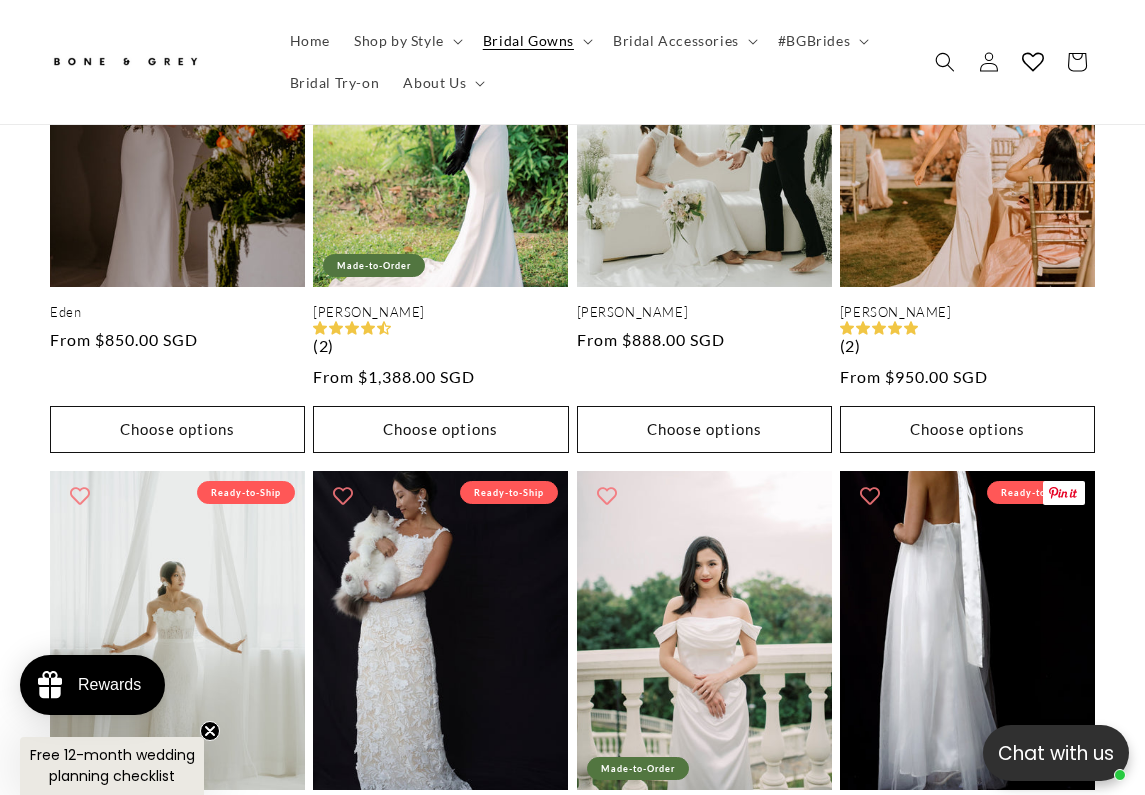 click on "Riley" at bounding box center [967, 815] 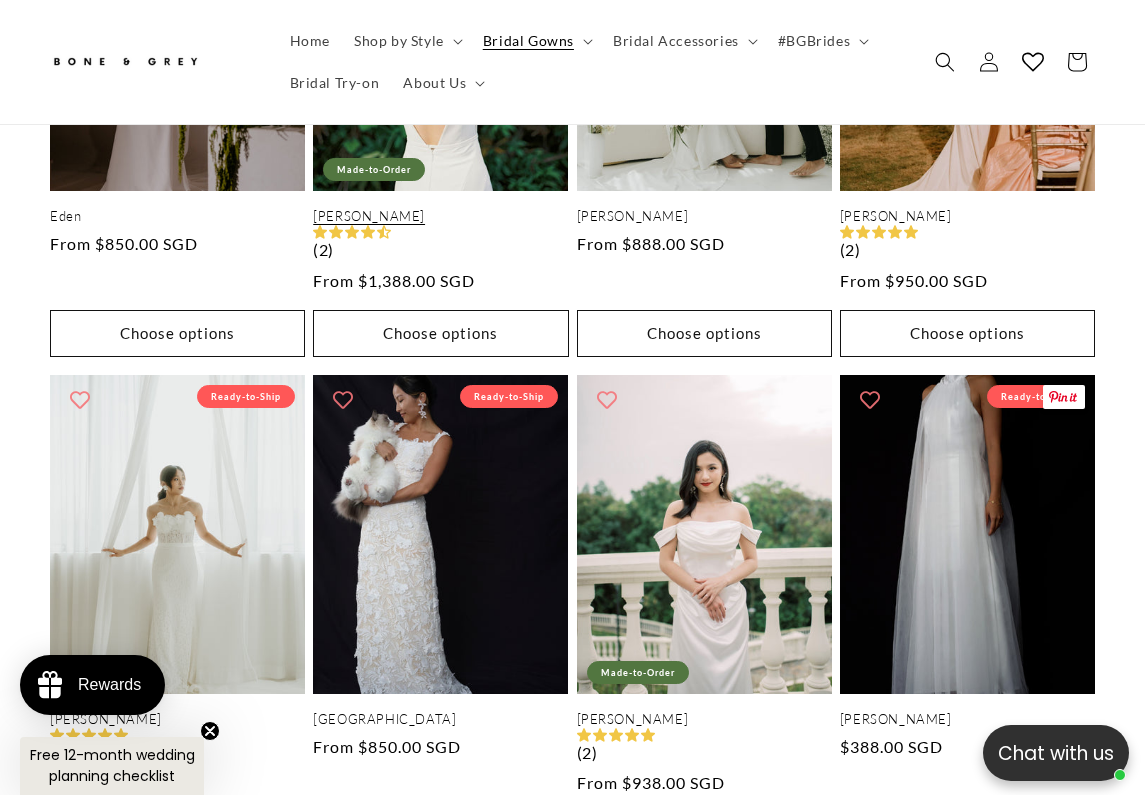 scroll, scrollTop: 3732, scrollLeft: 0, axis: vertical 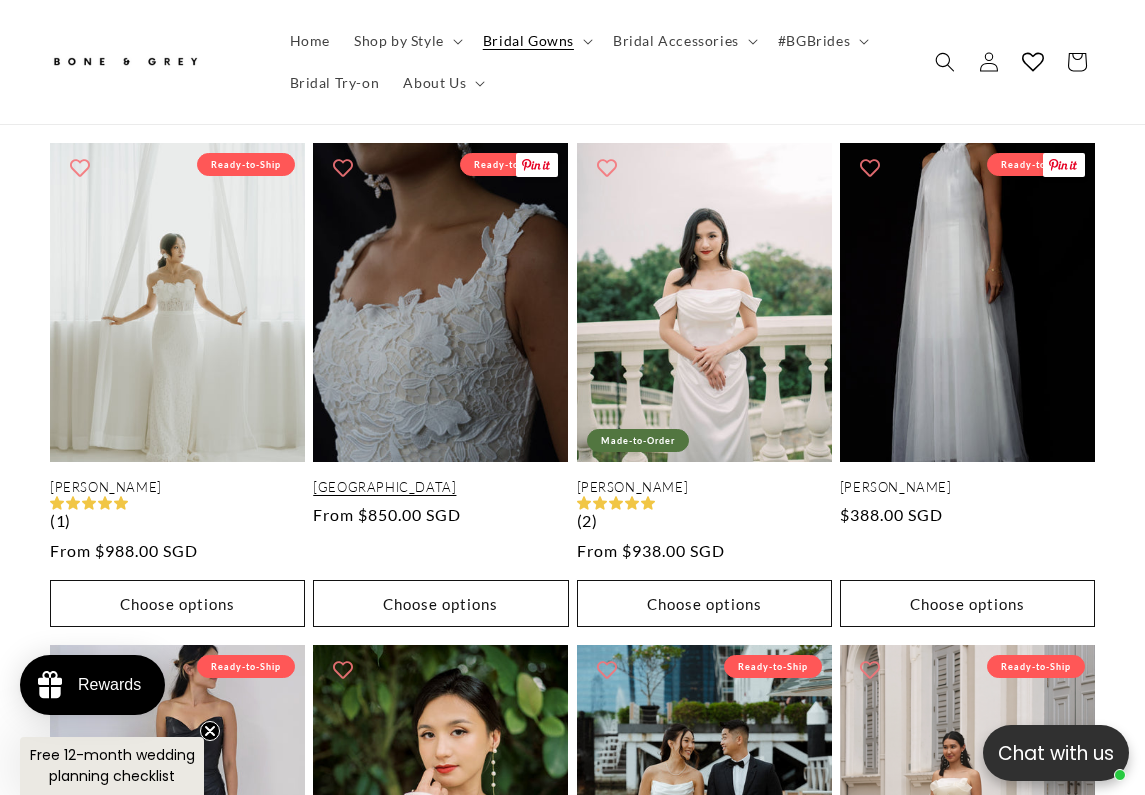 click on "[GEOGRAPHIC_DATA]" at bounding box center [440, 487] 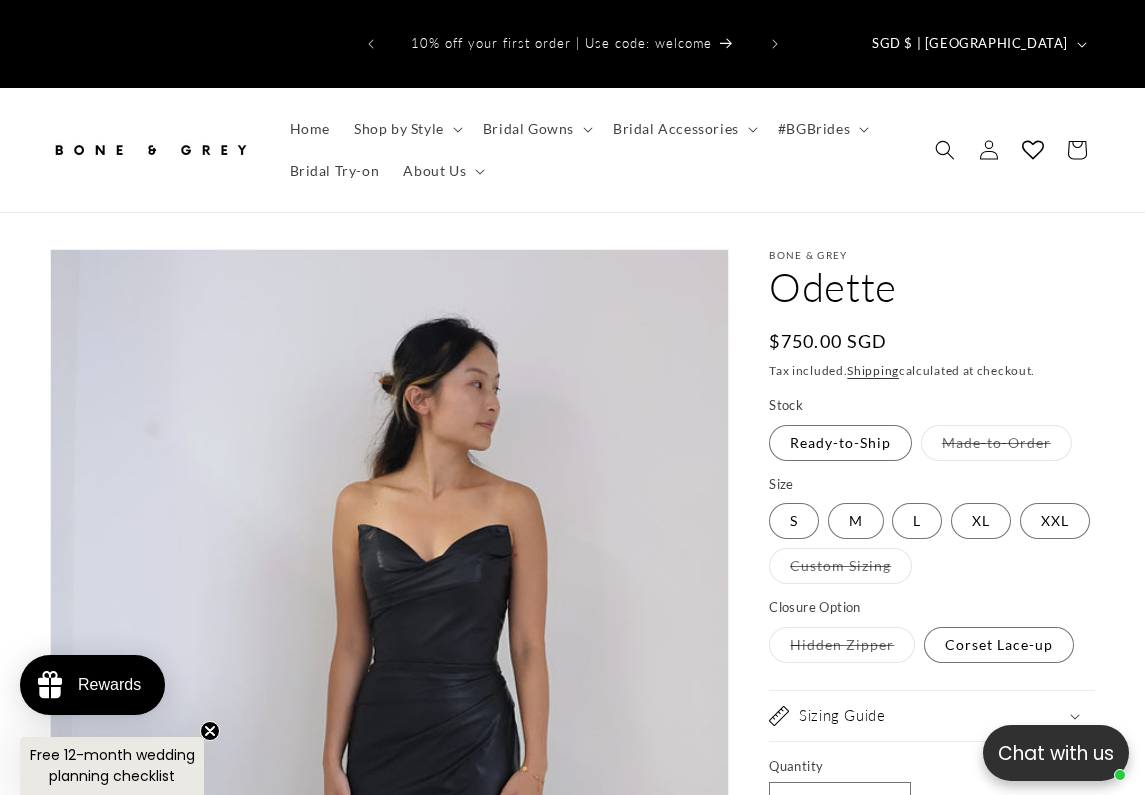scroll, scrollTop: 0, scrollLeft: 0, axis: both 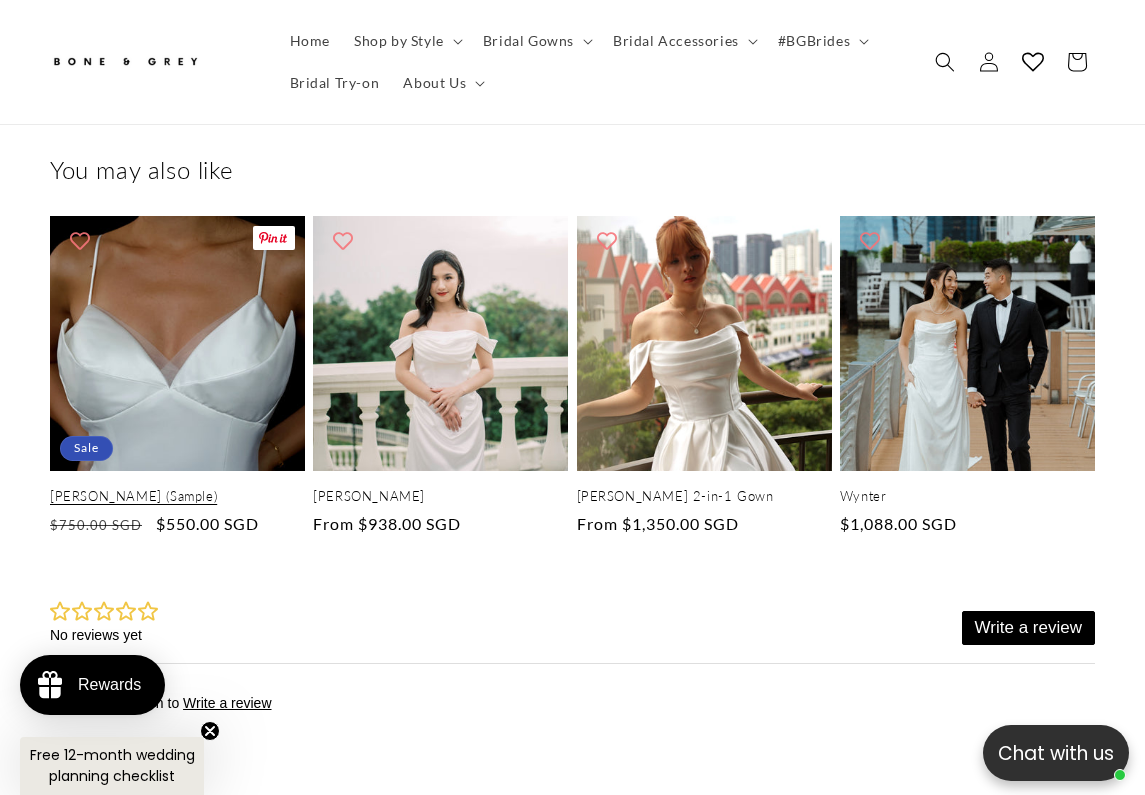 click on "Hazel (Sample)" at bounding box center (177, 496) 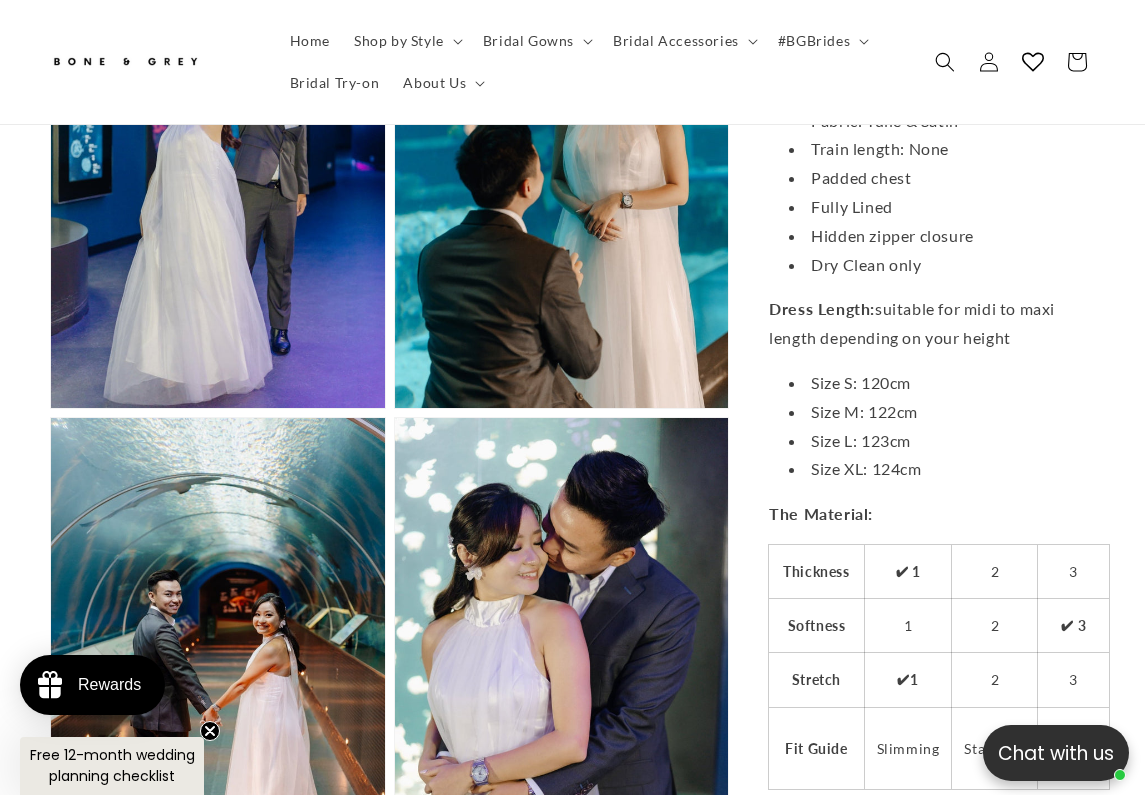 scroll, scrollTop: 1783, scrollLeft: 0, axis: vertical 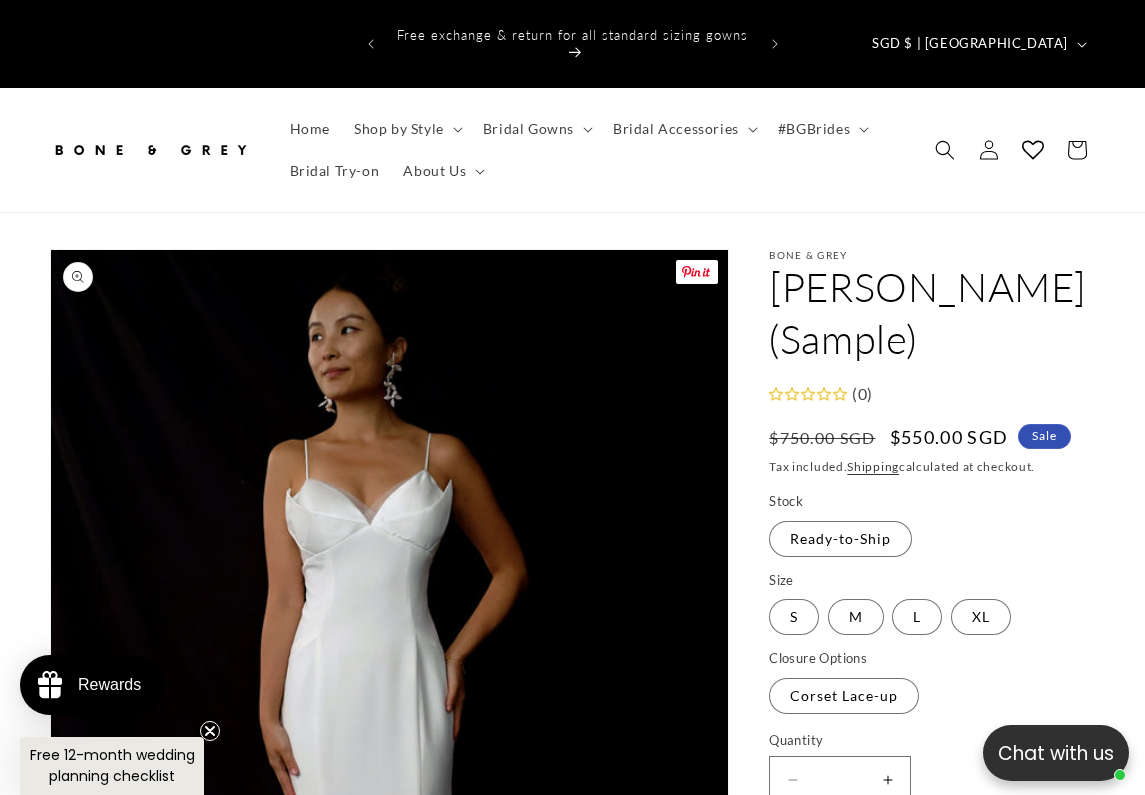 click on "Open media 1 in modal" at bounding box center [51, 1266] 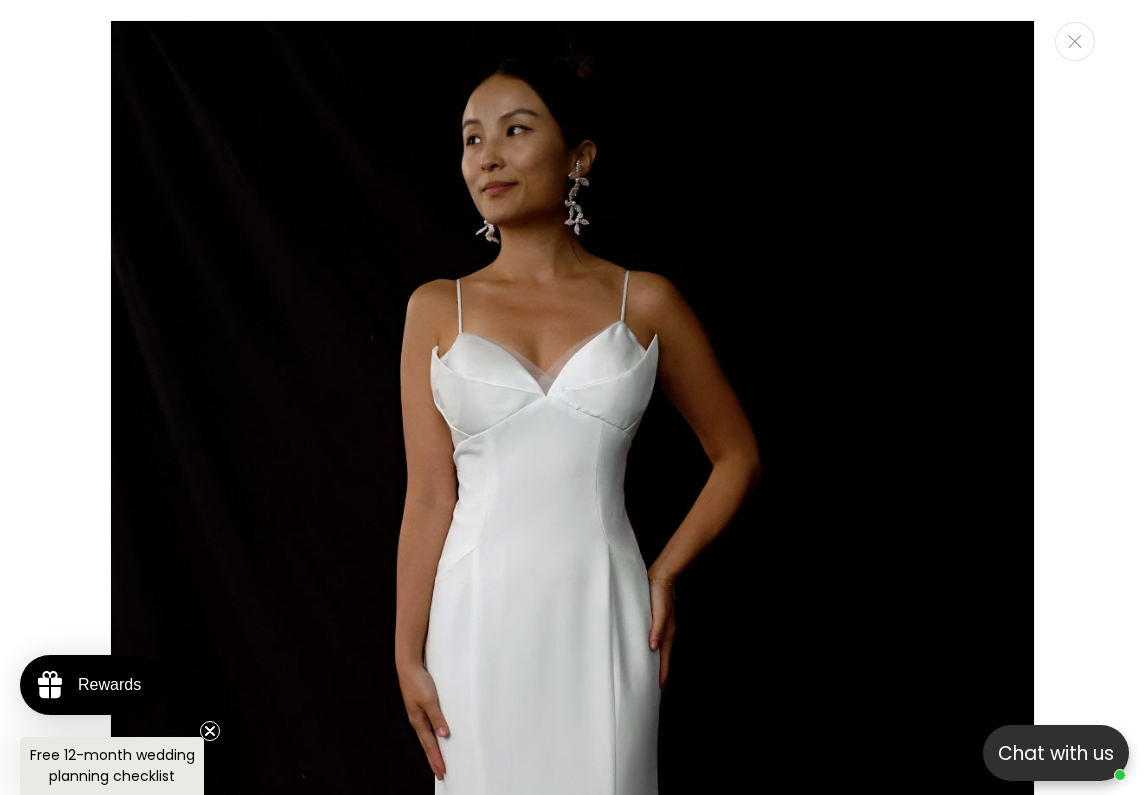 scroll, scrollTop: 20, scrollLeft: 0, axis: vertical 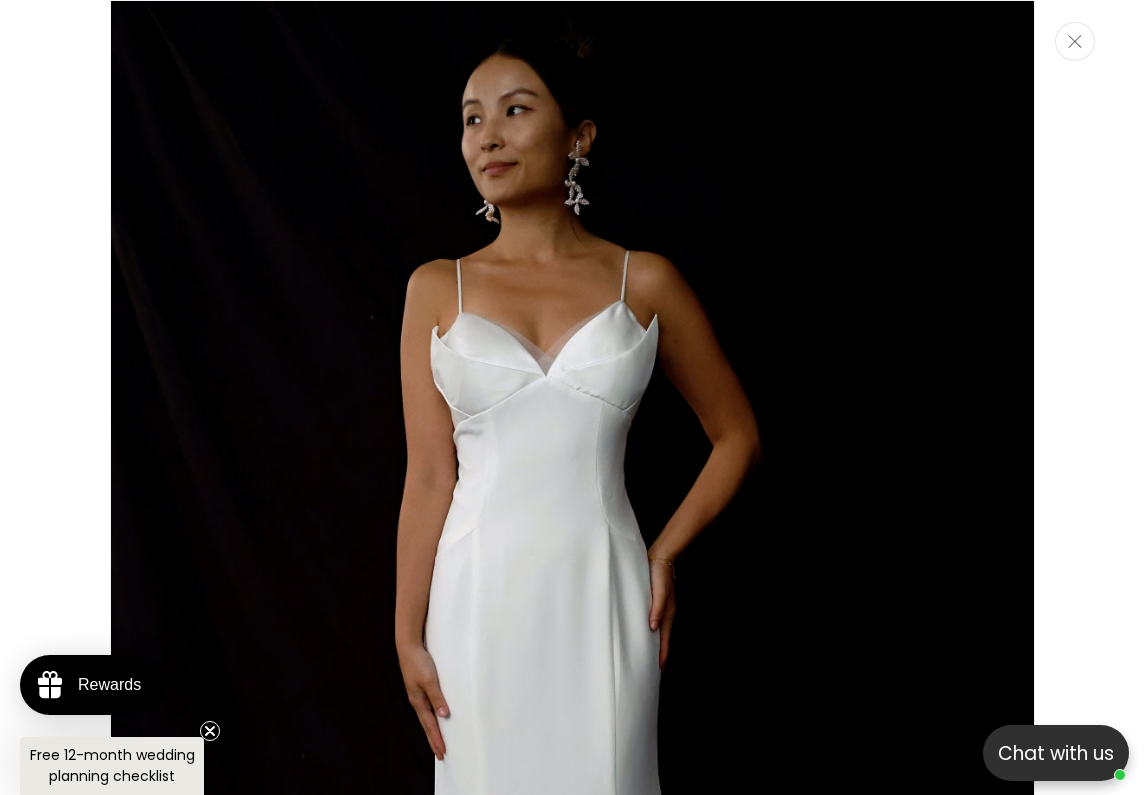 click at bounding box center [1075, 41] 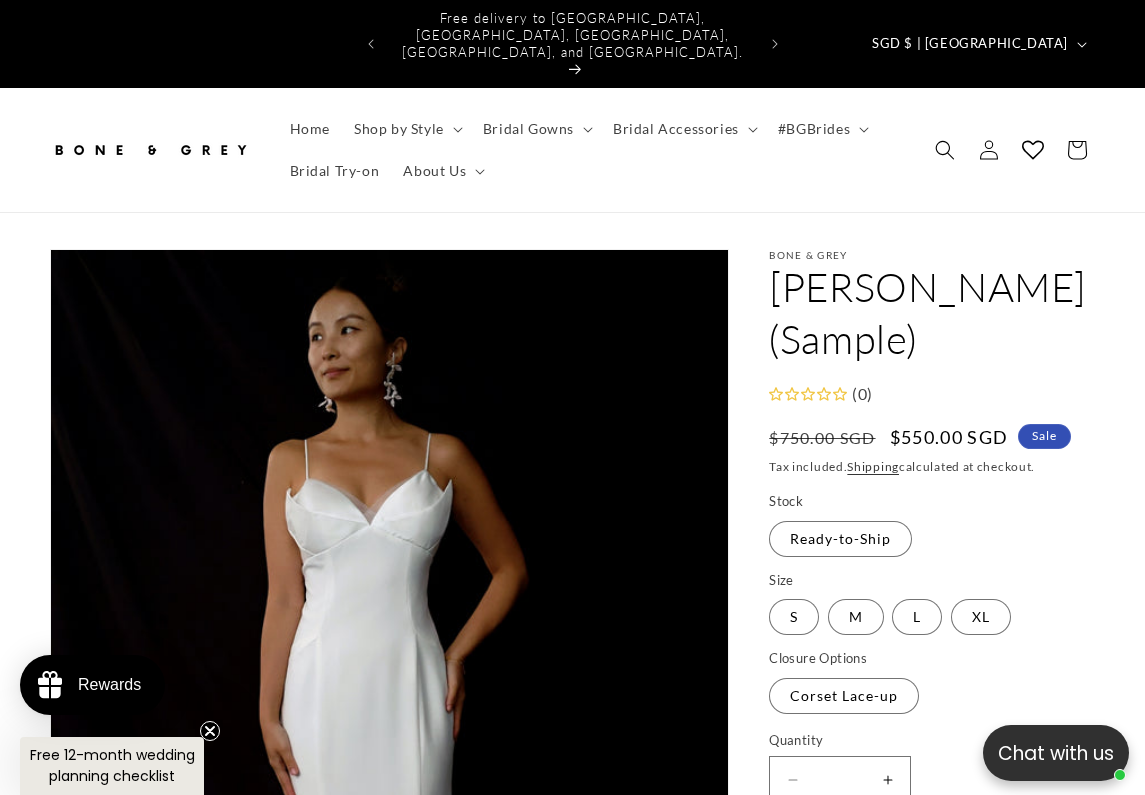 scroll, scrollTop: 0, scrollLeft: 0, axis: both 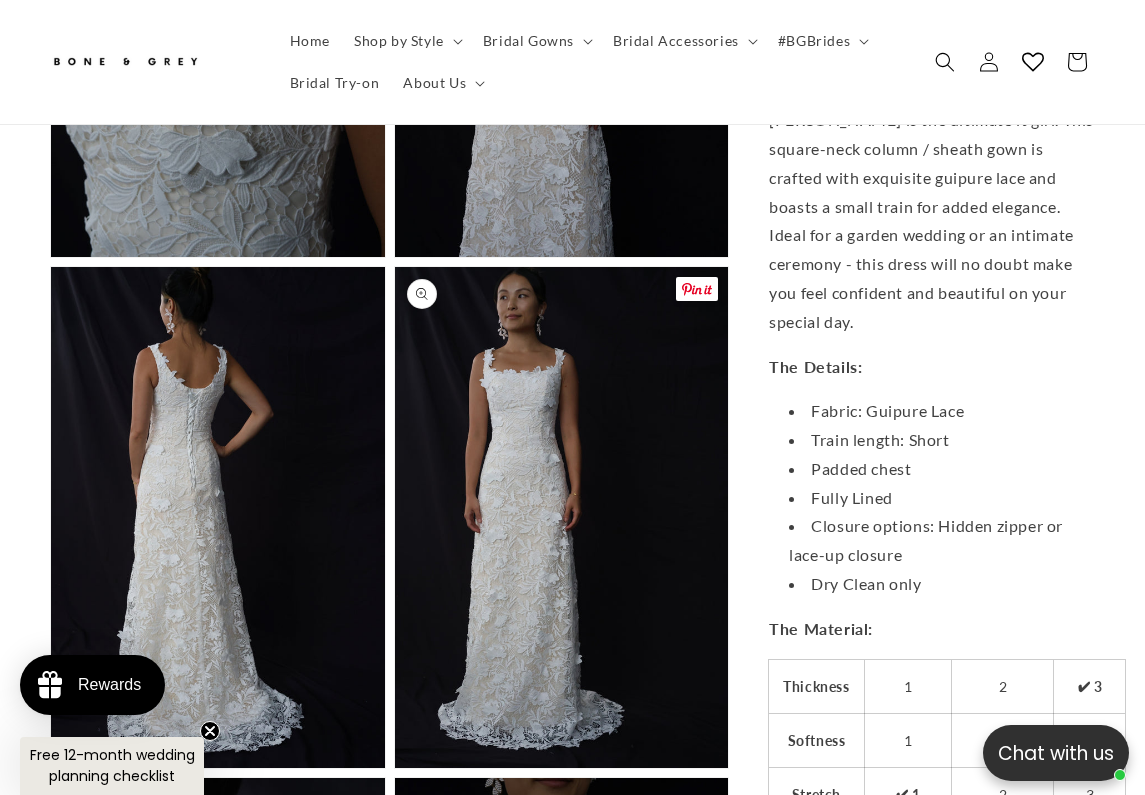 click on "Open media 5 in modal" at bounding box center (395, 768) 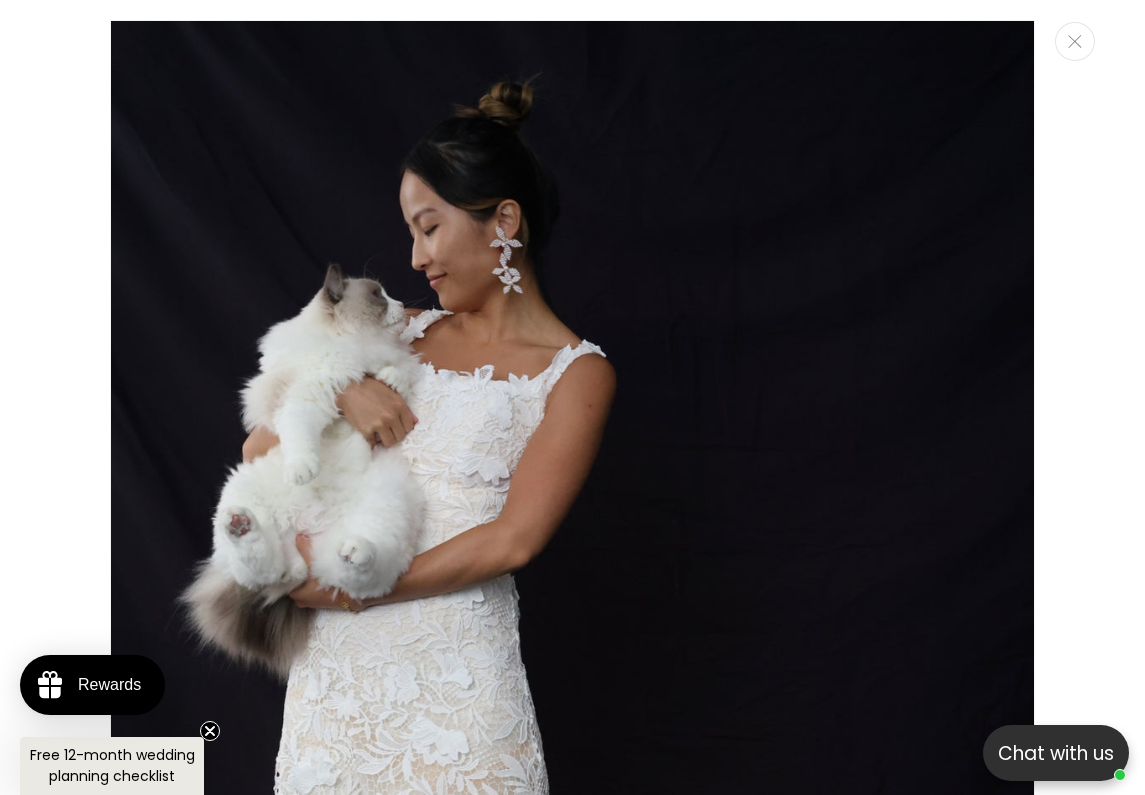 scroll, scrollTop: 5628, scrollLeft: 0, axis: vertical 